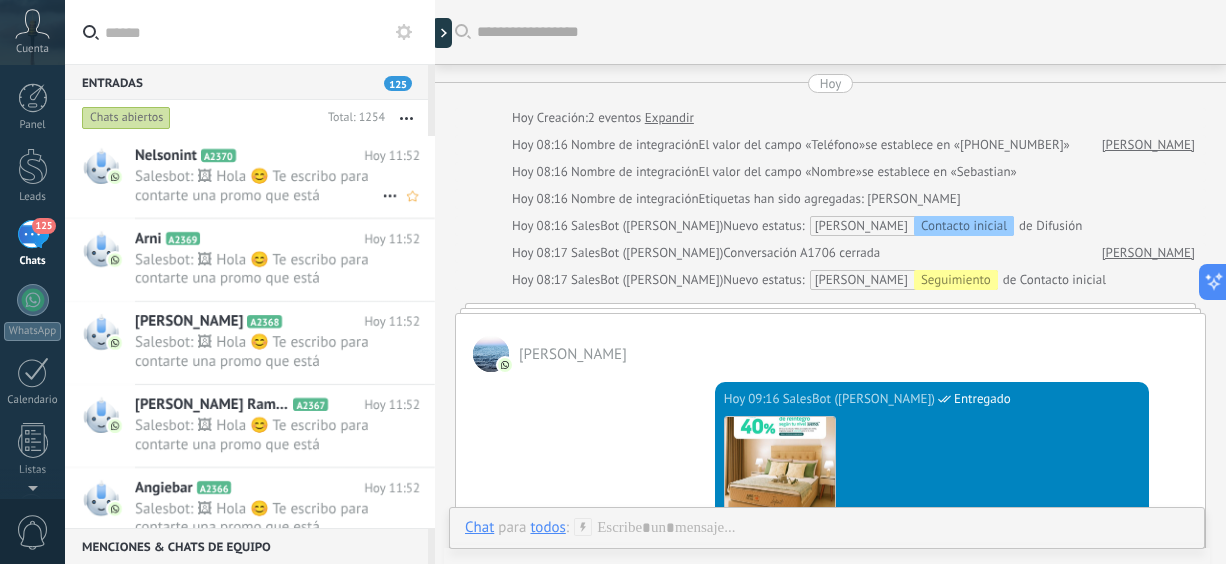 scroll, scrollTop: 0, scrollLeft: 0, axis: both 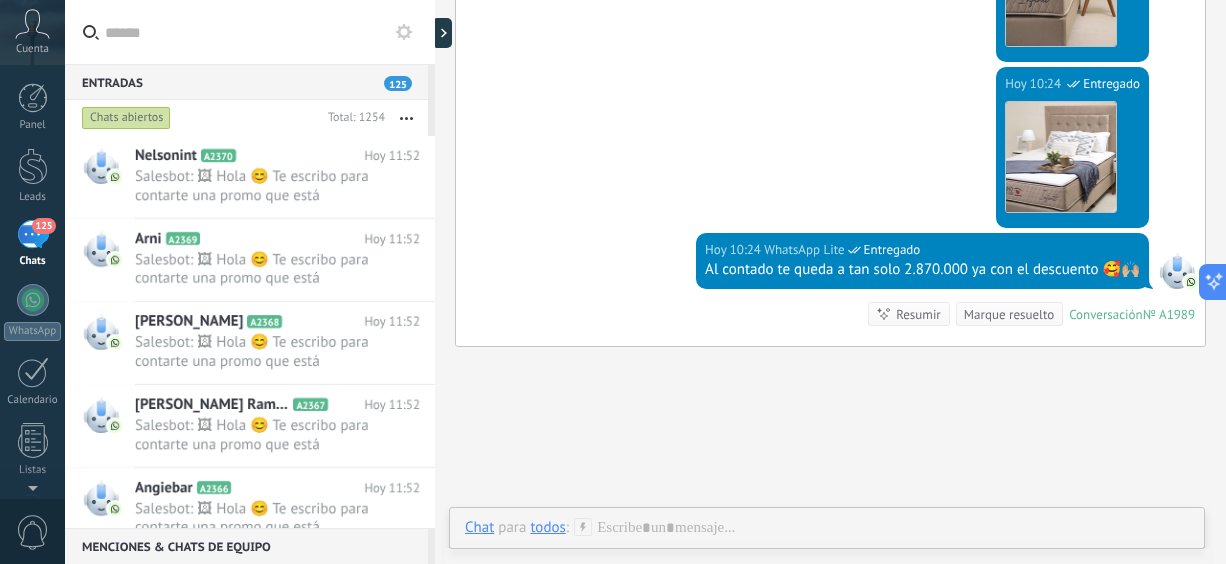 click on "Chats abiertos" at bounding box center [126, 118] 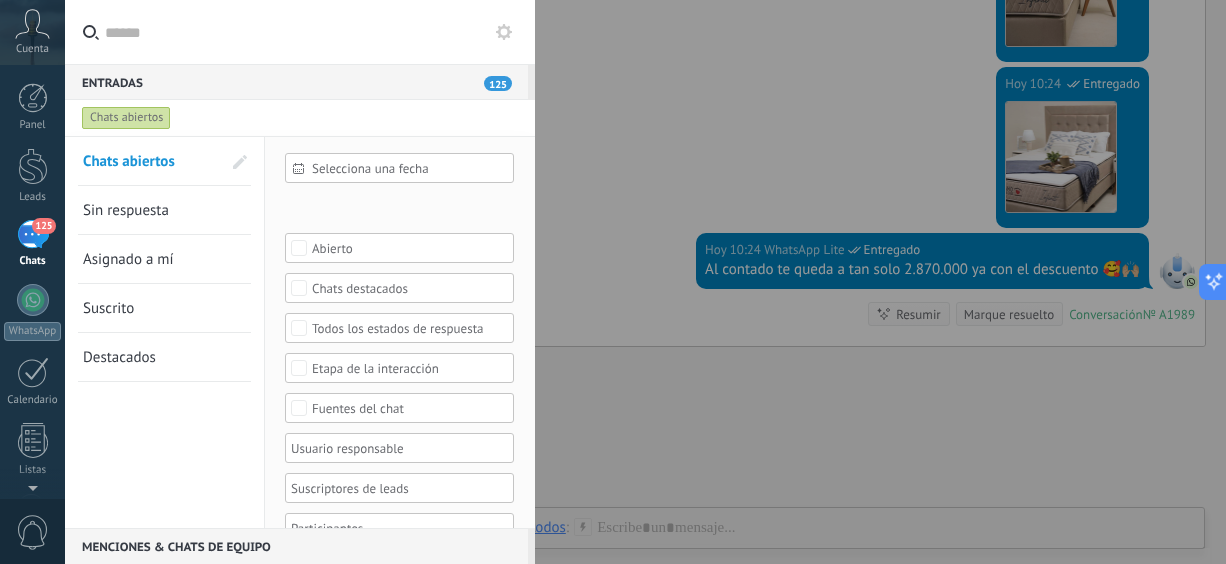 click on "Sin respuesta" at bounding box center [126, 210] 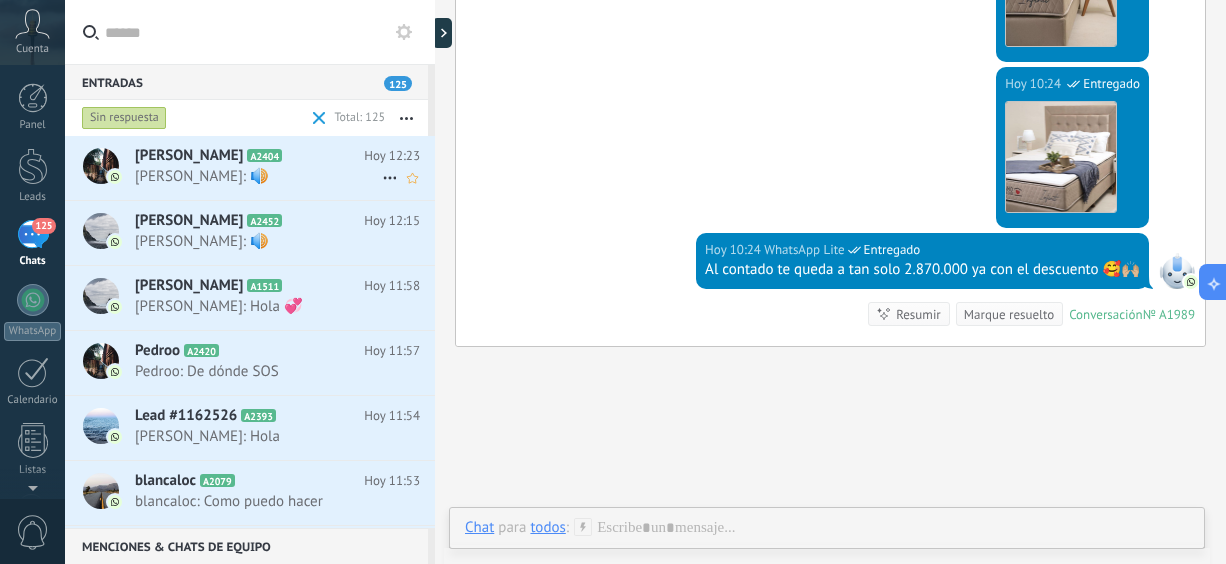 click on "[PERSON_NAME]: 🔊" at bounding box center (258, 176) 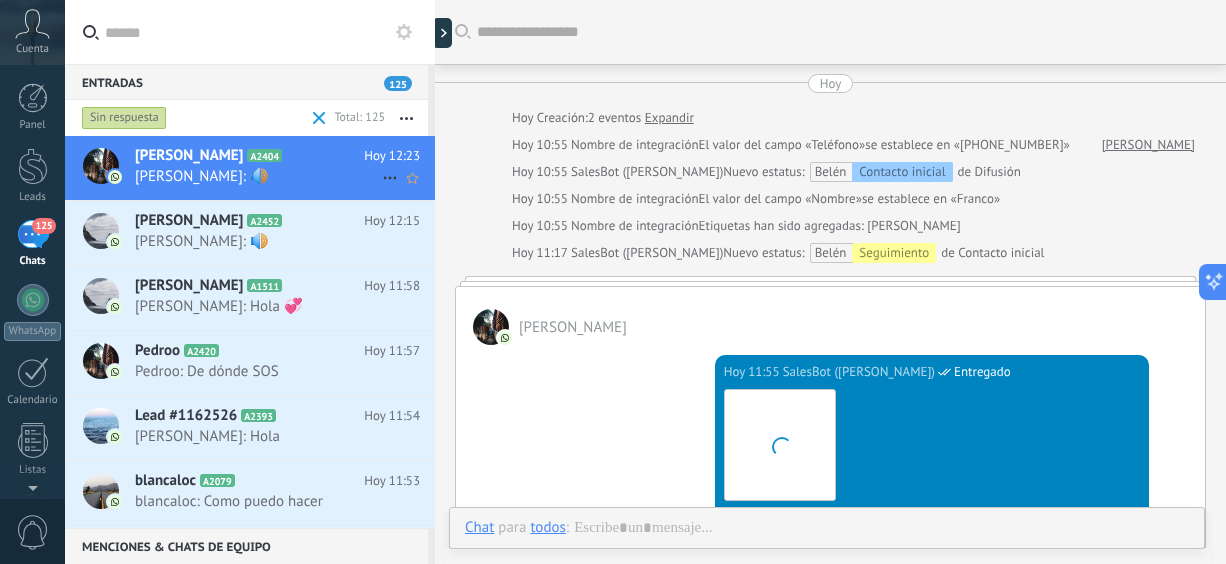 scroll, scrollTop: 962, scrollLeft: 0, axis: vertical 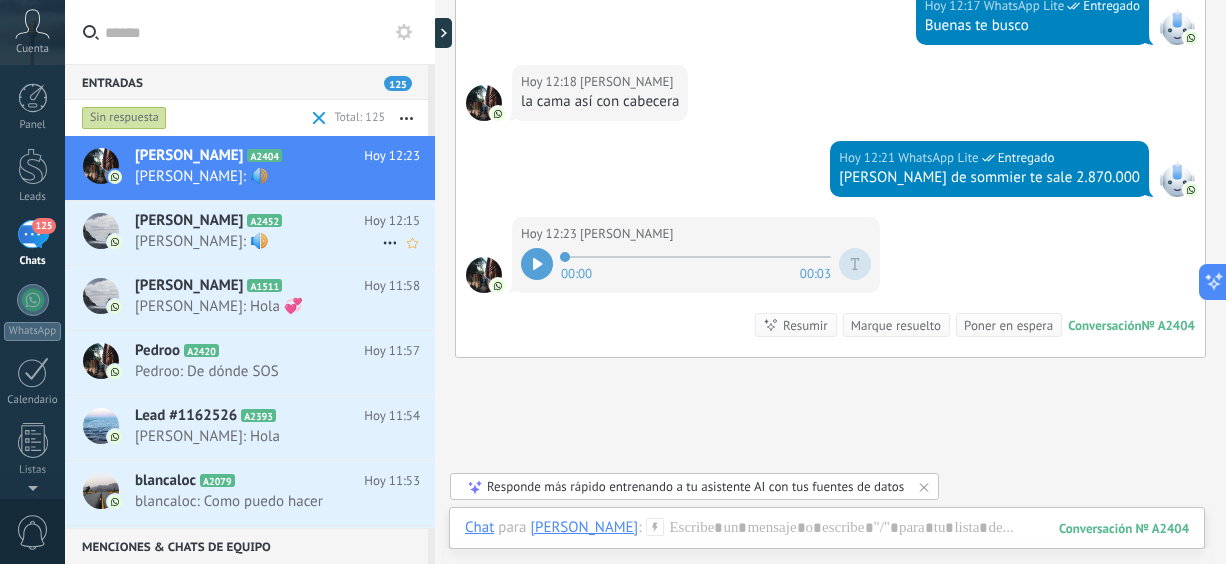 click on "[PERSON_NAME]: 🔊" at bounding box center [258, 241] 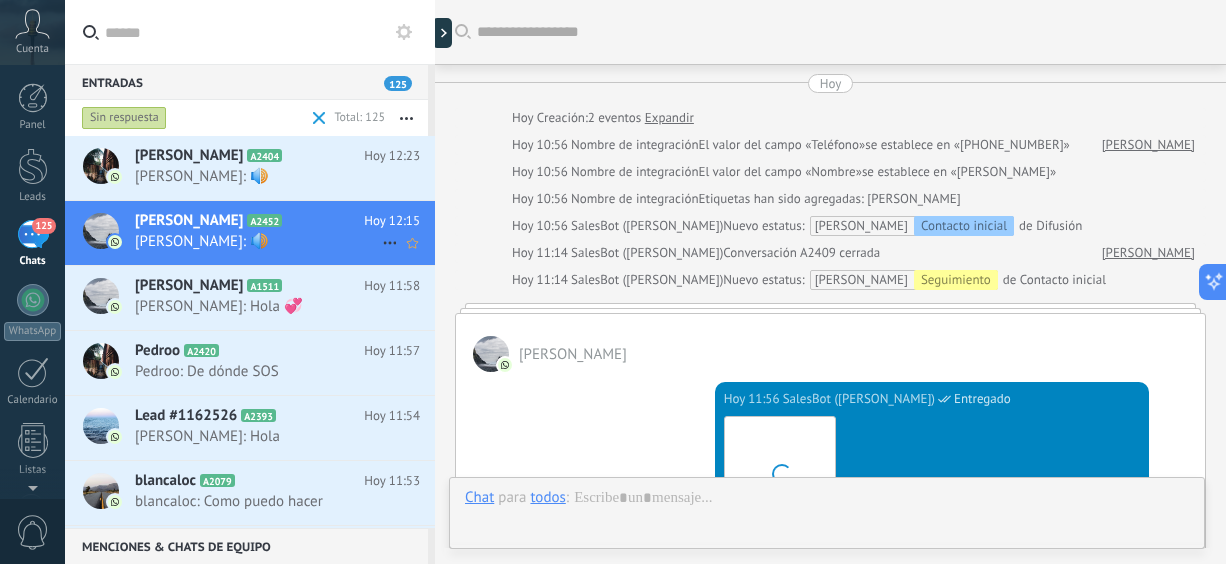 scroll, scrollTop: 782, scrollLeft: 0, axis: vertical 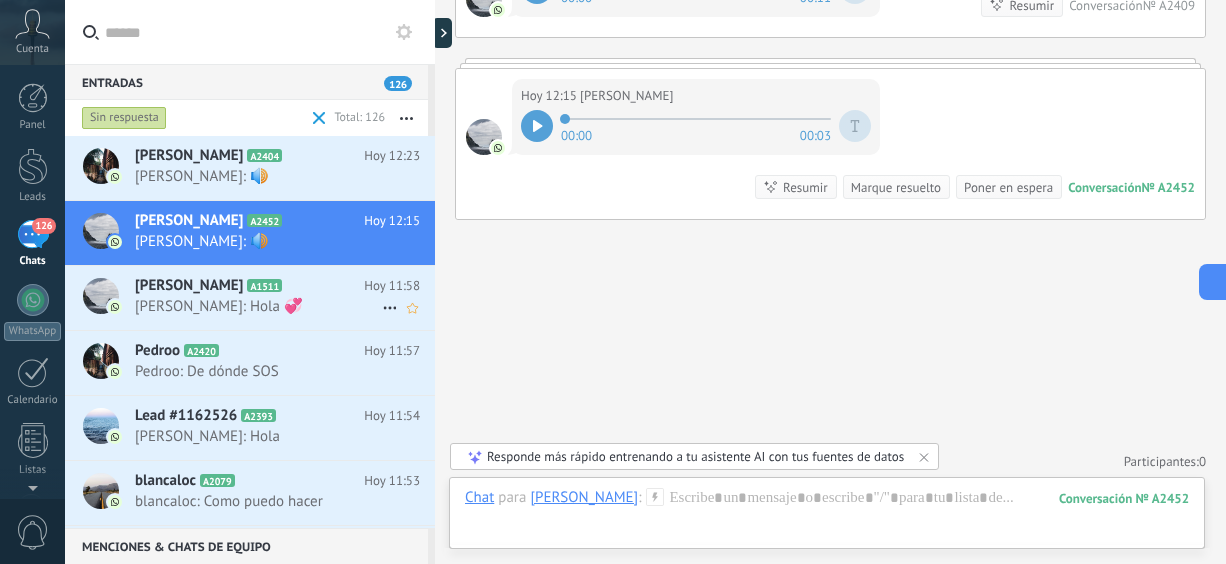 click on "[PERSON_NAME]" at bounding box center [189, 286] 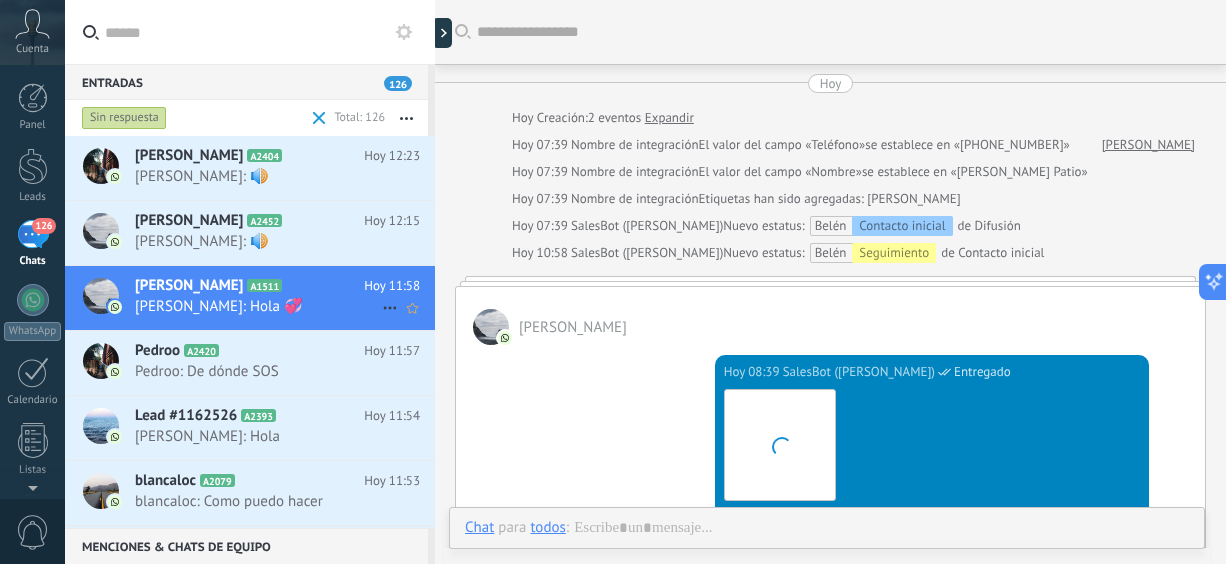 scroll, scrollTop: 450, scrollLeft: 0, axis: vertical 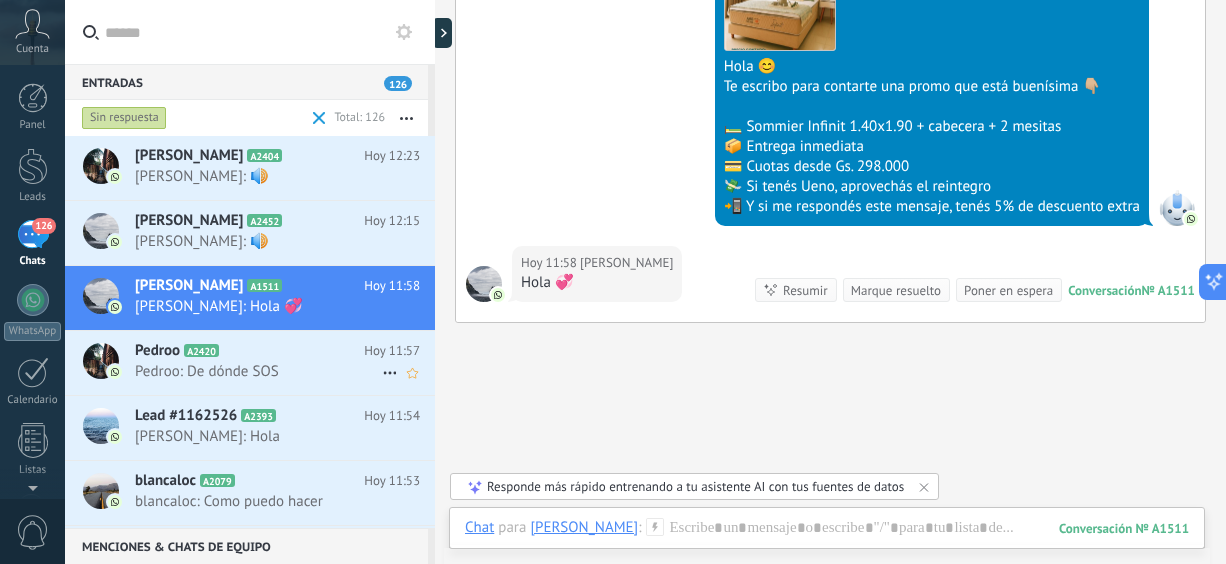 click on "Pedroo: De dónde SOS" at bounding box center [258, 371] 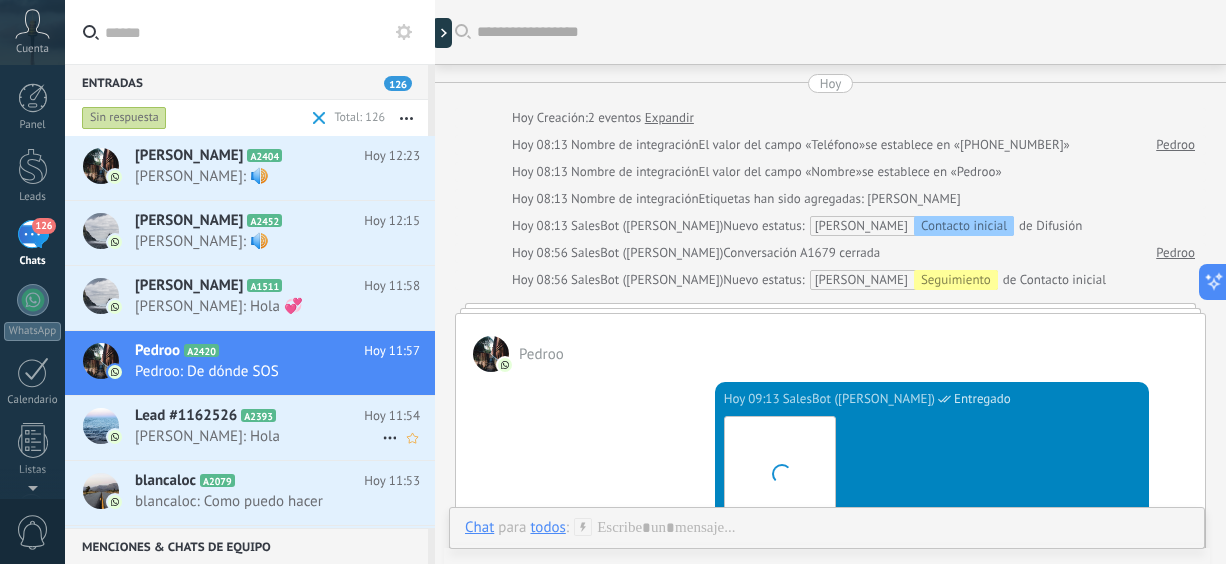 scroll, scrollTop: 584, scrollLeft: 0, axis: vertical 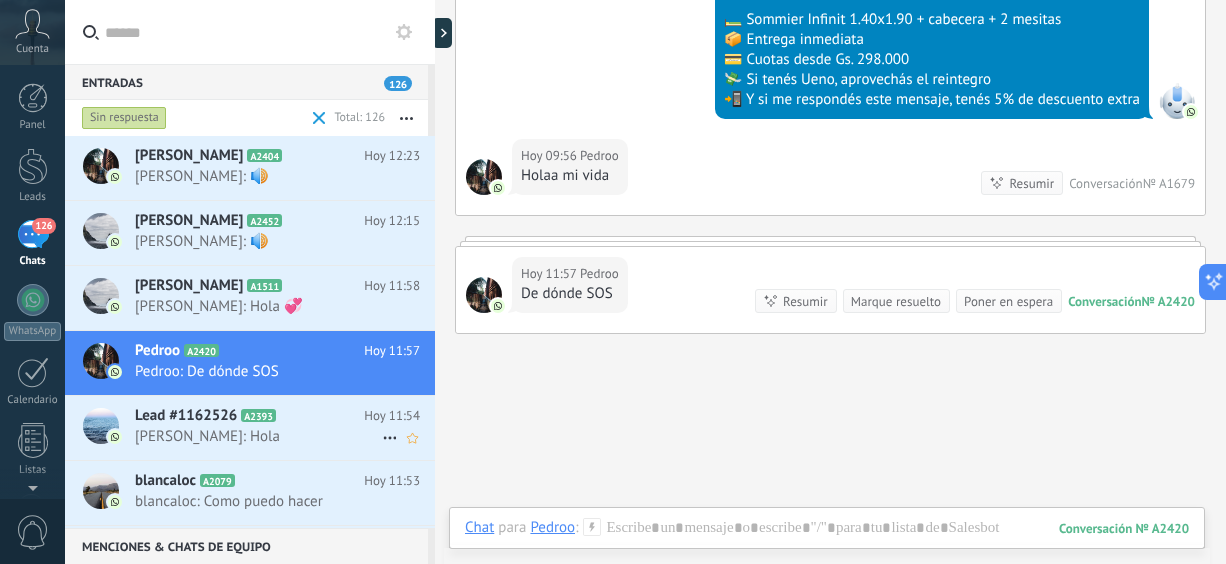 click on "Lead #1162526" at bounding box center (186, 416) 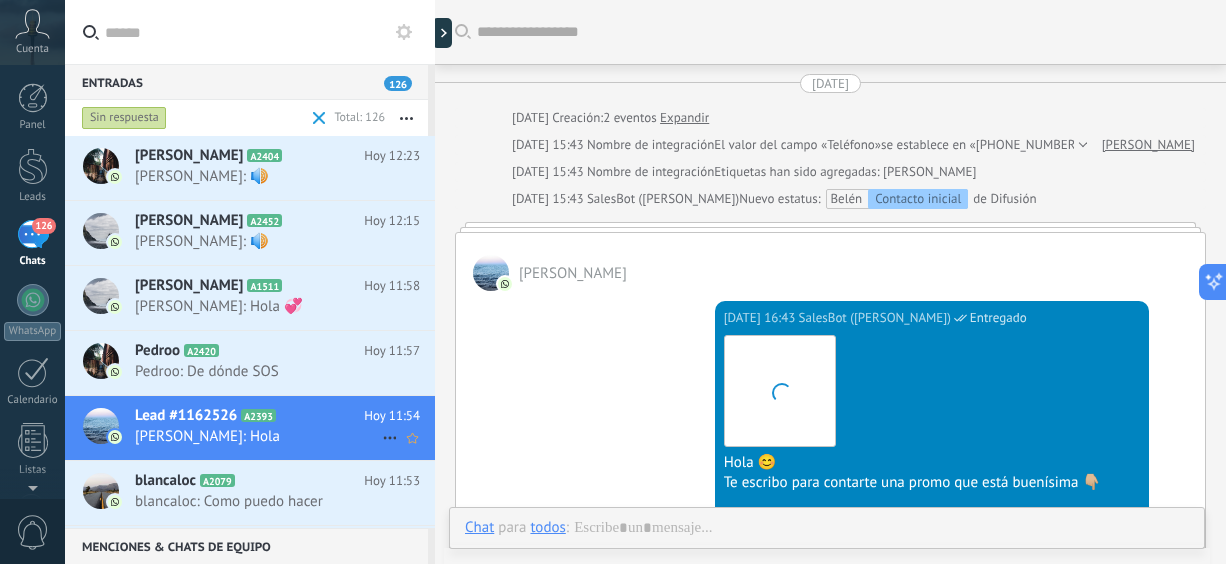 scroll, scrollTop: 595, scrollLeft: 0, axis: vertical 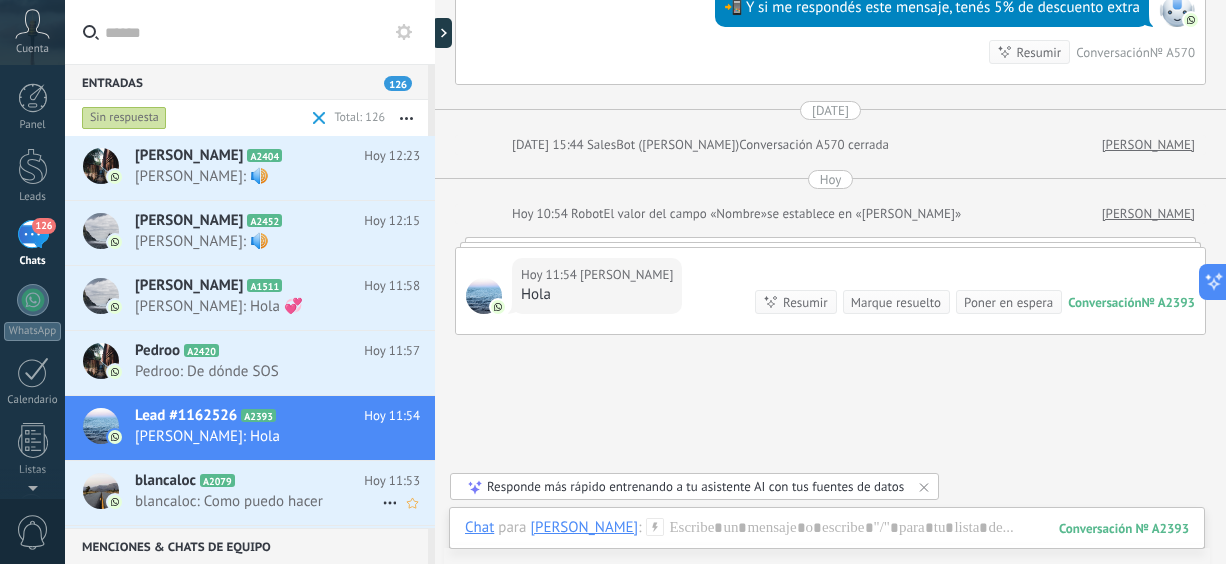click on "blancaloc" at bounding box center (165, 481) 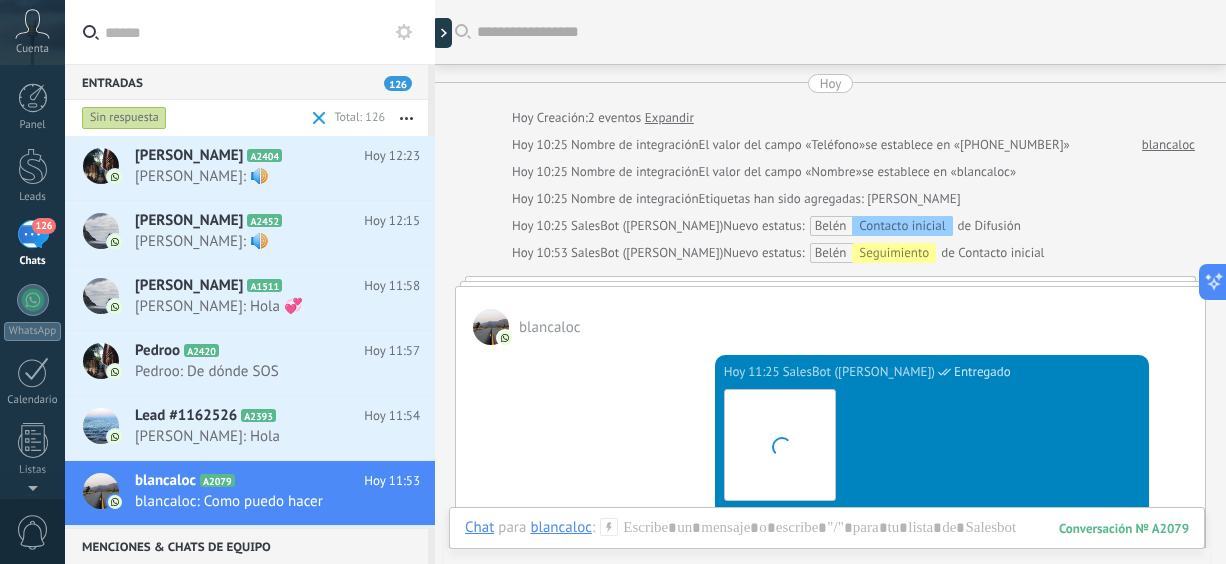 scroll, scrollTop: 634, scrollLeft: 0, axis: vertical 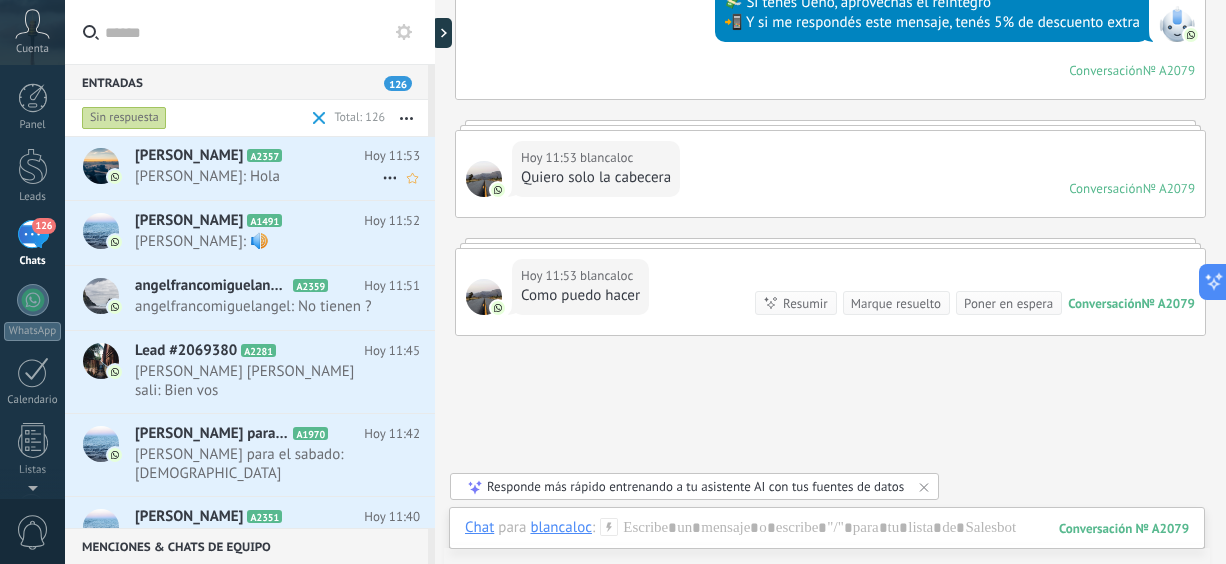 click on "[PERSON_NAME]
A2357
Hoy 11:53
[PERSON_NAME]: Hola" at bounding box center (285, 167) 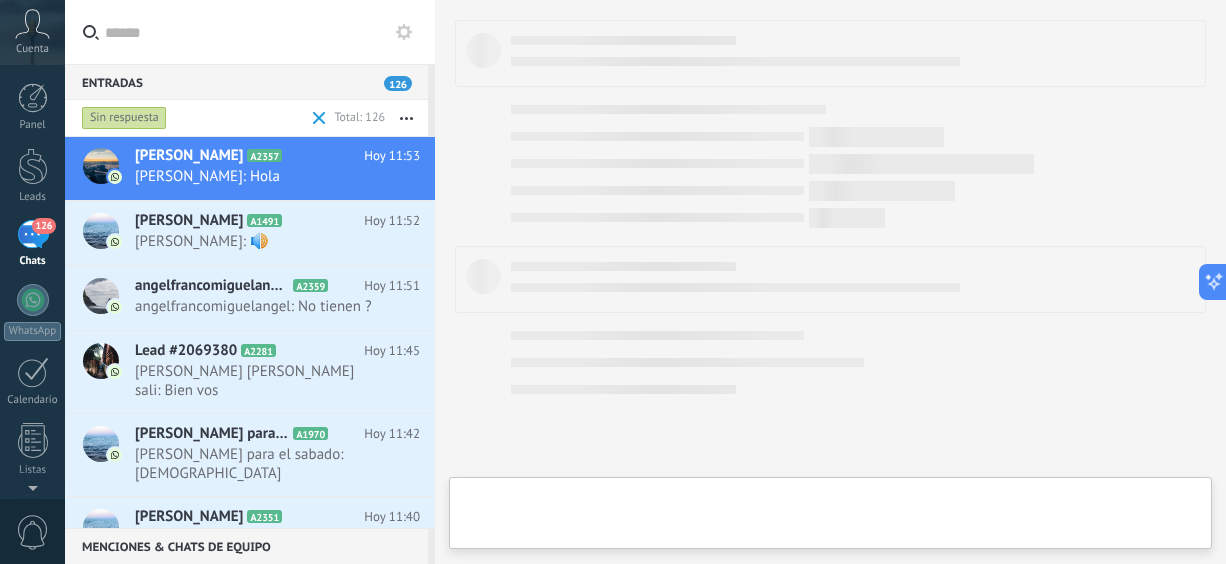 scroll, scrollTop: 368, scrollLeft: 0, axis: vertical 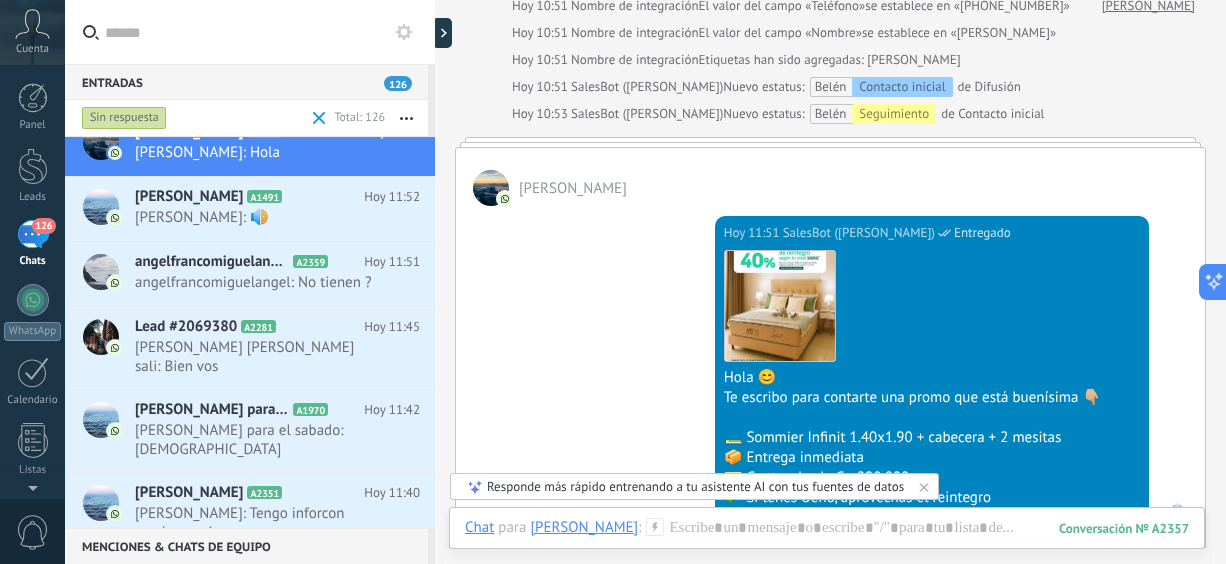 click on "Kommo Copilot Nuevo chat Nuevo chat ¡Hola, soy Kommo Copilot! ¿Necesitas ayuda para configurar [PERSON_NAME] o gestionar tus leads? ¡Solo pregúntame! Resumen del lead Sugerencias [PERSON_NAME] Preguntas sin responder El contenido generado por IA puede ser impreciso" at bounding box center (1386, 282) 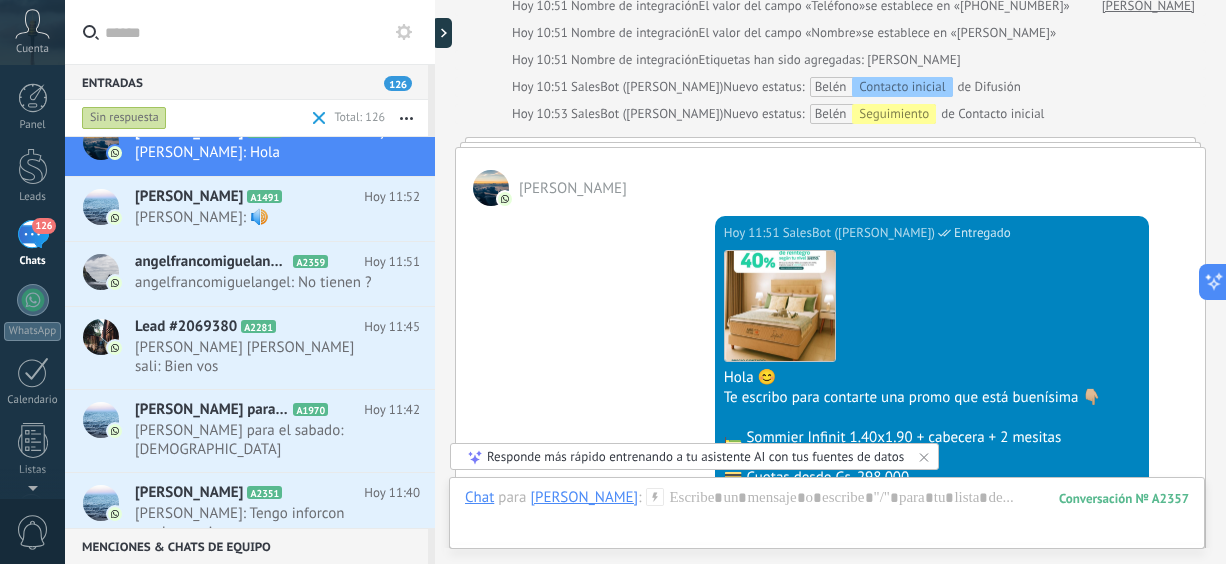 scroll, scrollTop: 632, scrollLeft: 0, axis: vertical 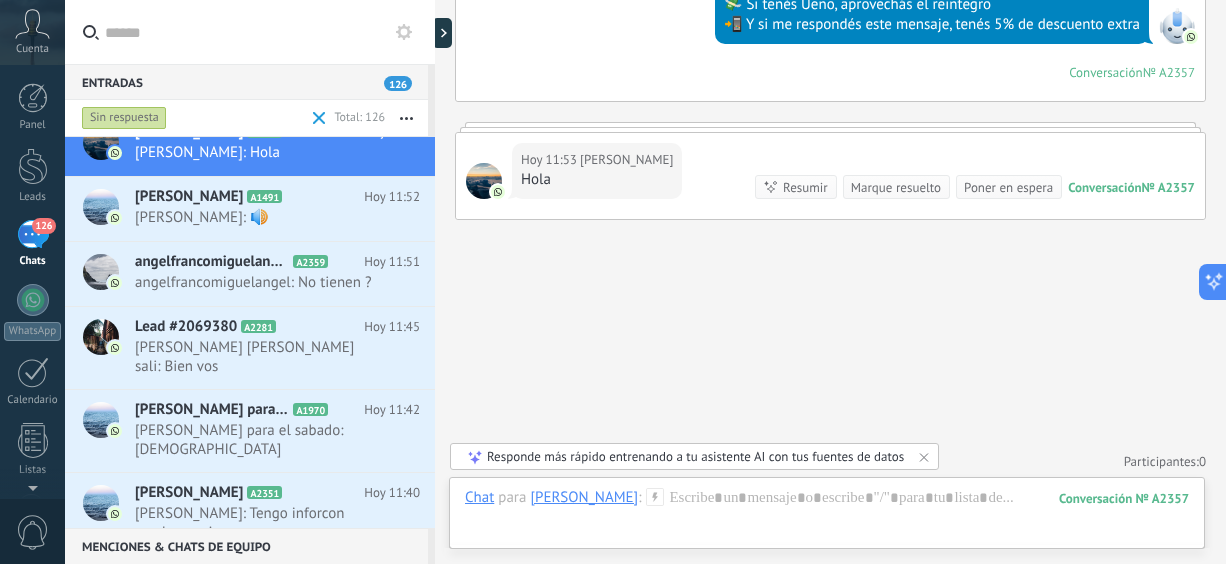 click on "Hoy 11:53 [PERSON_NAME]  Hola Conversación  № A2357 Conversación № A2357 Resumir Resumir Marque resuelto Poner en espera" at bounding box center (830, 176) 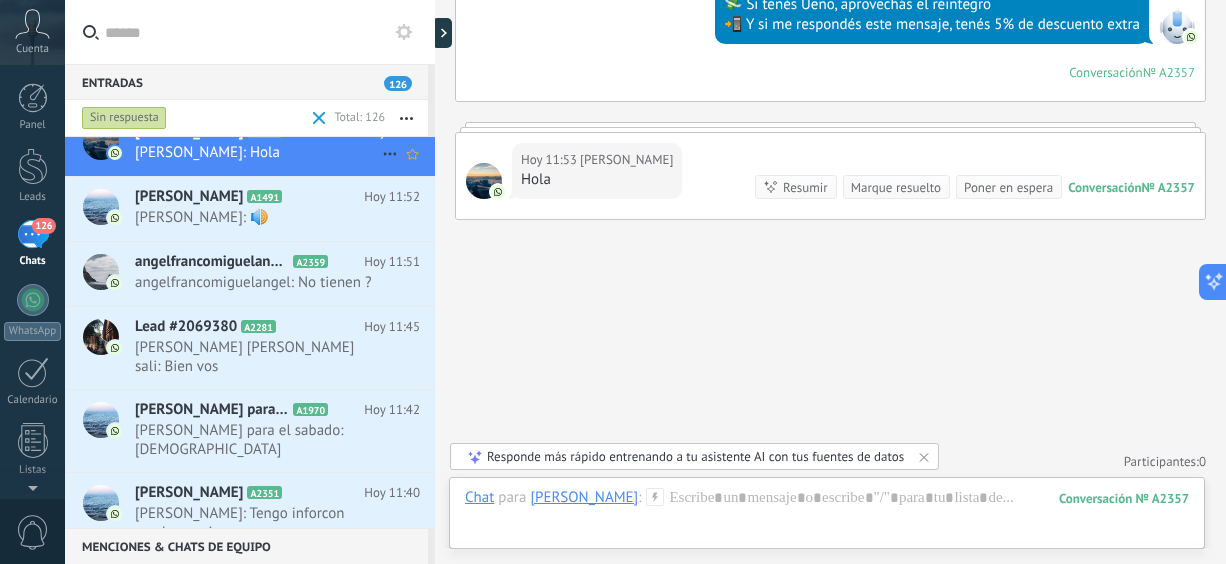 click on "[PERSON_NAME]: Hola" at bounding box center (258, 152) 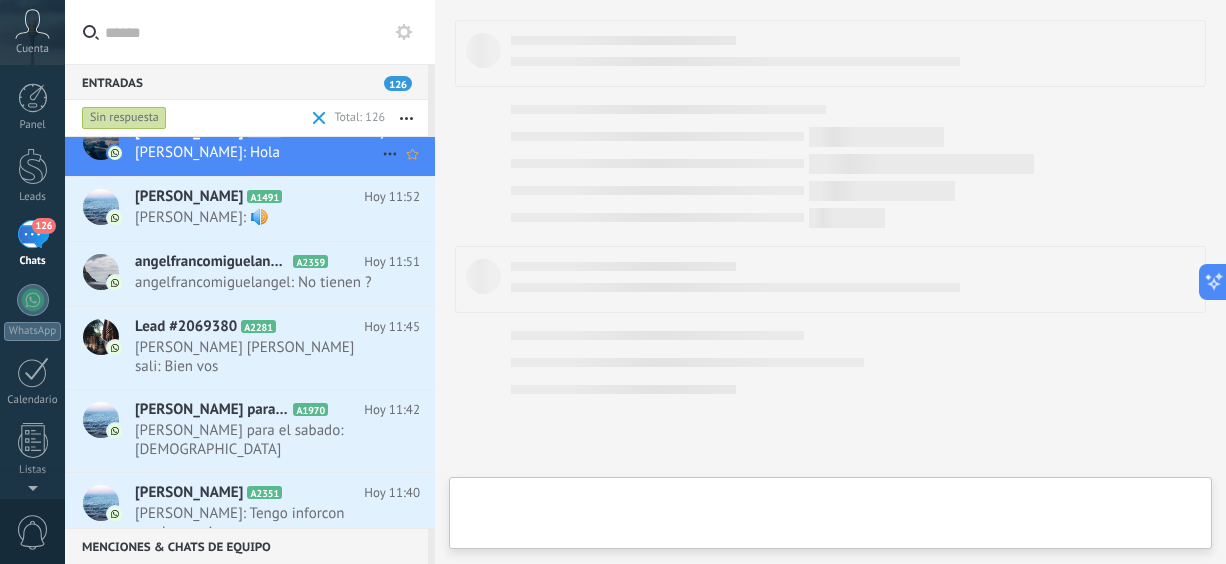click on "[PERSON_NAME]: Hola" at bounding box center [258, 152] 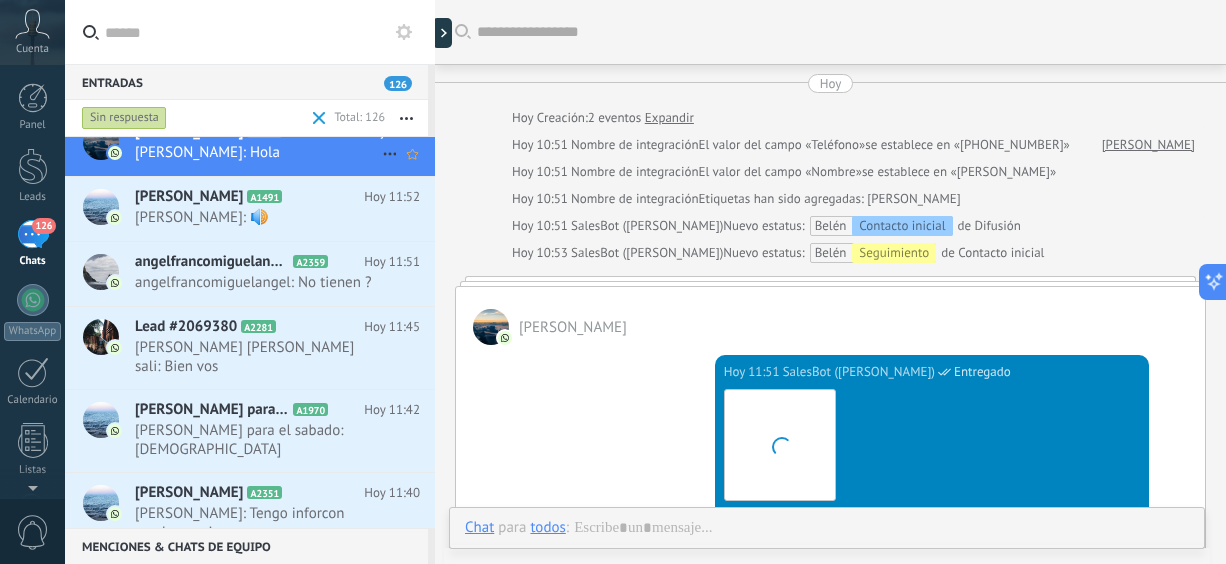 scroll, scrollTop: 518, scrollLeft: 0, axis: vertical 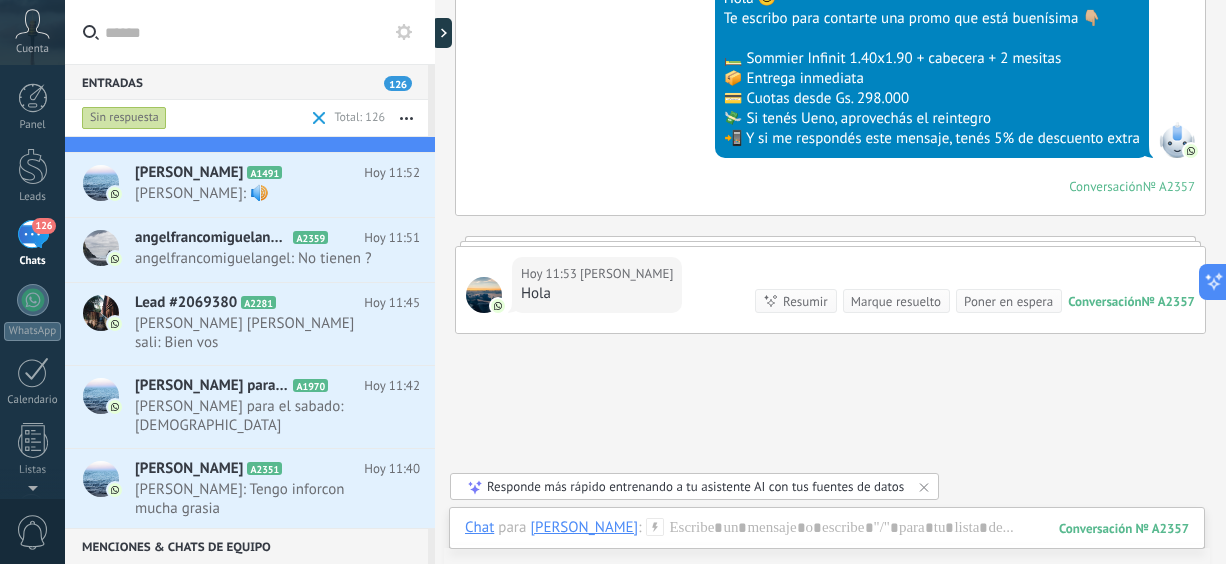 click on "Hoy 11:53 [PERSON_NAME]  Hola Conversación  № A2357 Conversación № A2357 Resumir Resumir Marque resuelto Poner en espera" at bounding box center [830, 290] 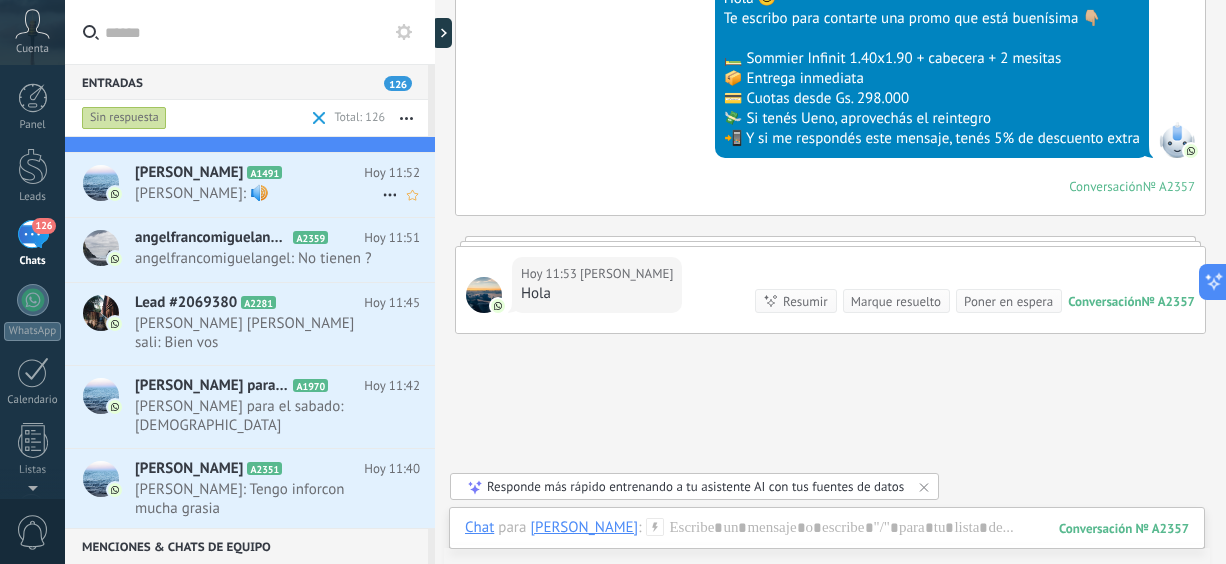 click on "[PERSON_NAME]: 🔊" at bounding box center (258, 193) 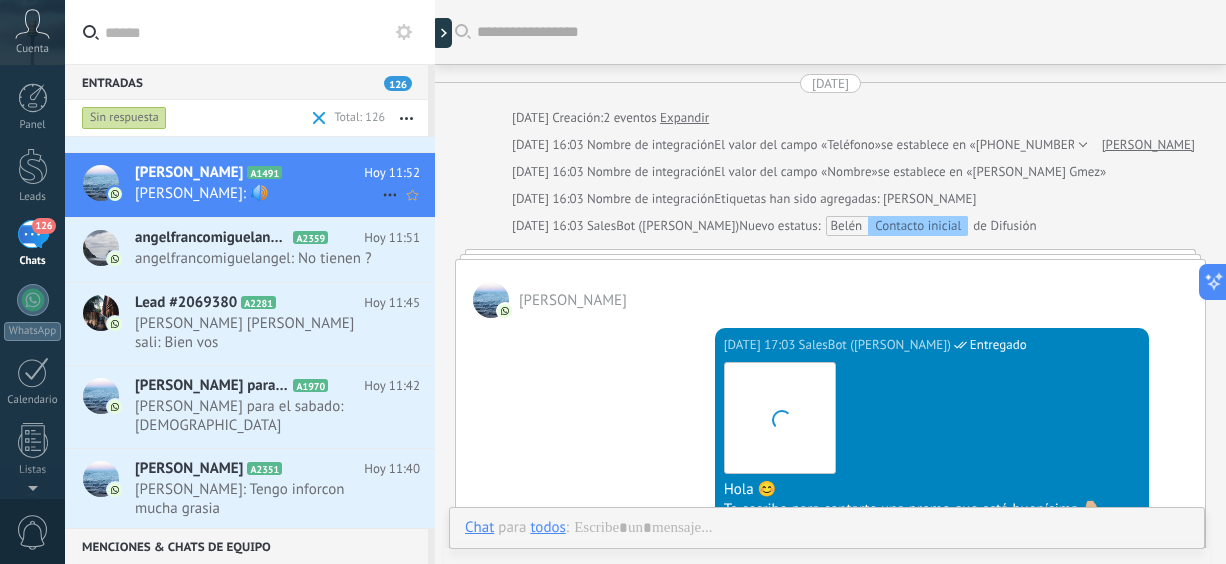 scroll, scrollTop: 1626, scrollLeft: 0, axis: vertical 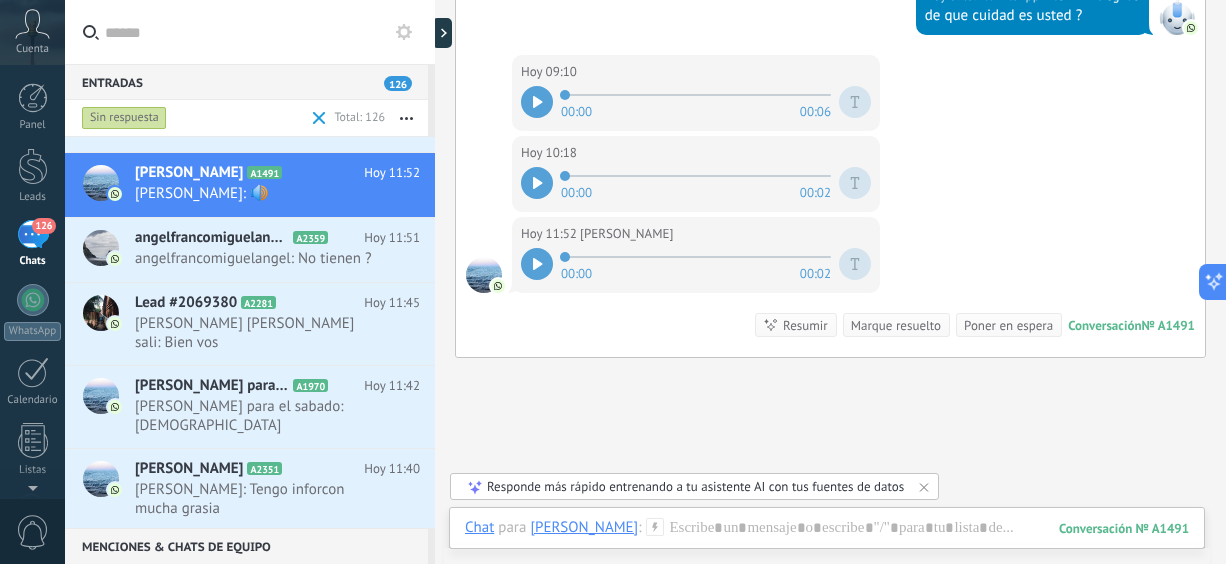 click at bounding box center (537, 264) 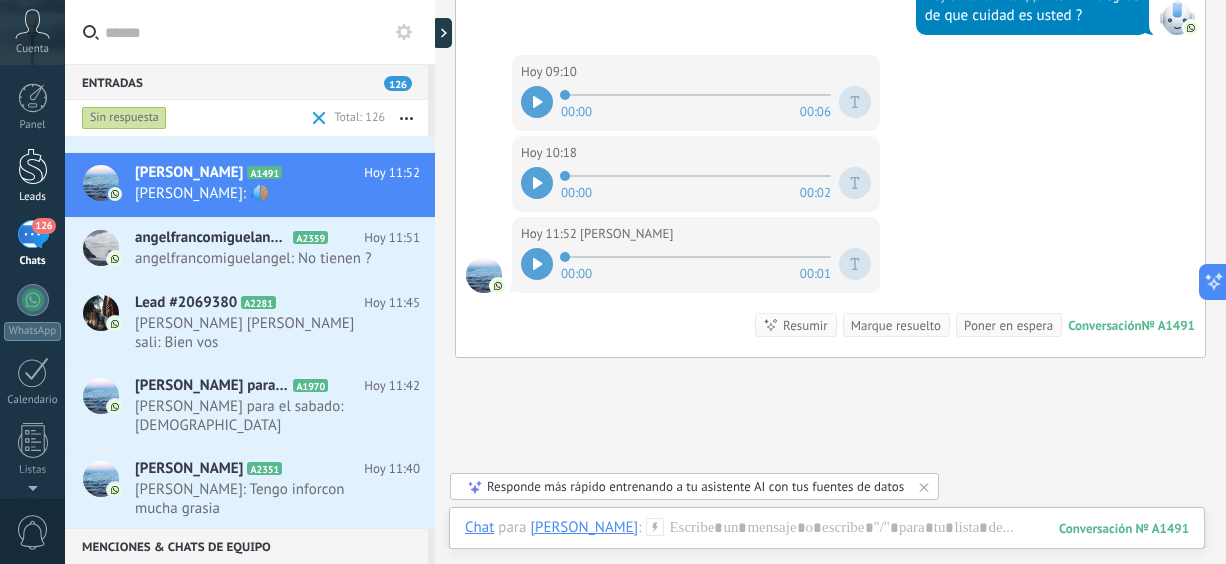 click on "Leads" at bounding box center (33, 197) 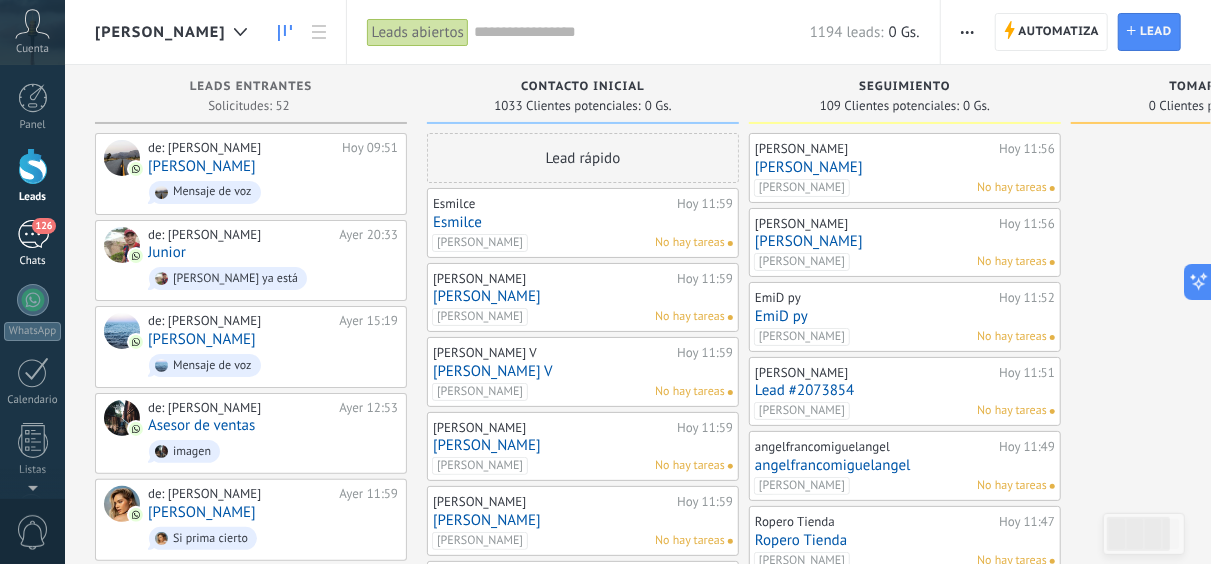 click on "126" at bounding box center (33, 234) 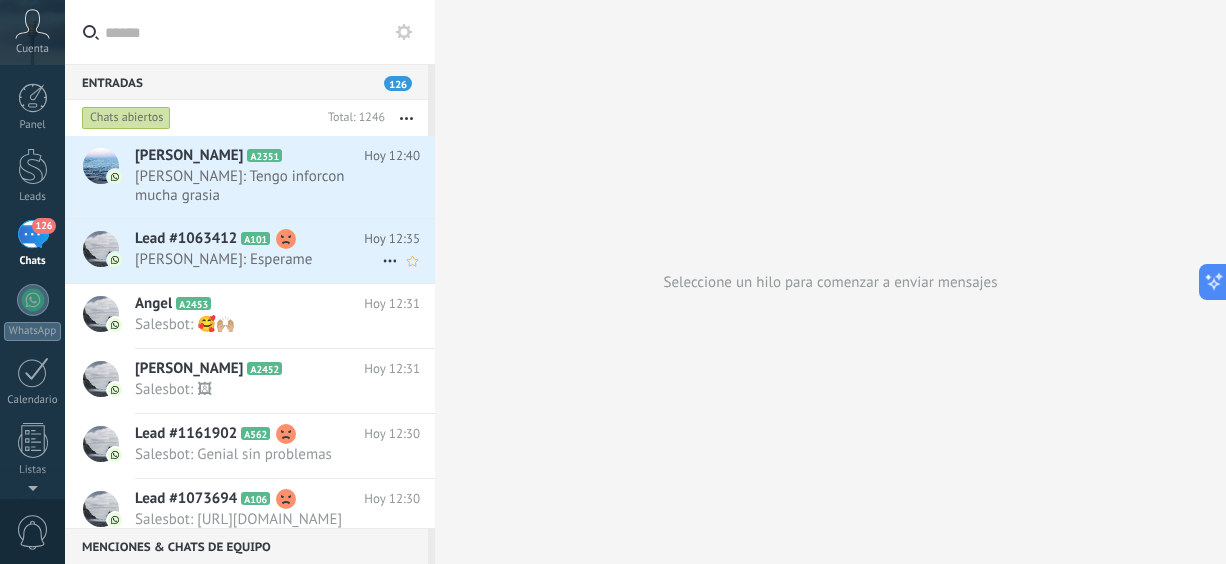 click on "Lead #1063412" at bounding box center [186, 239] 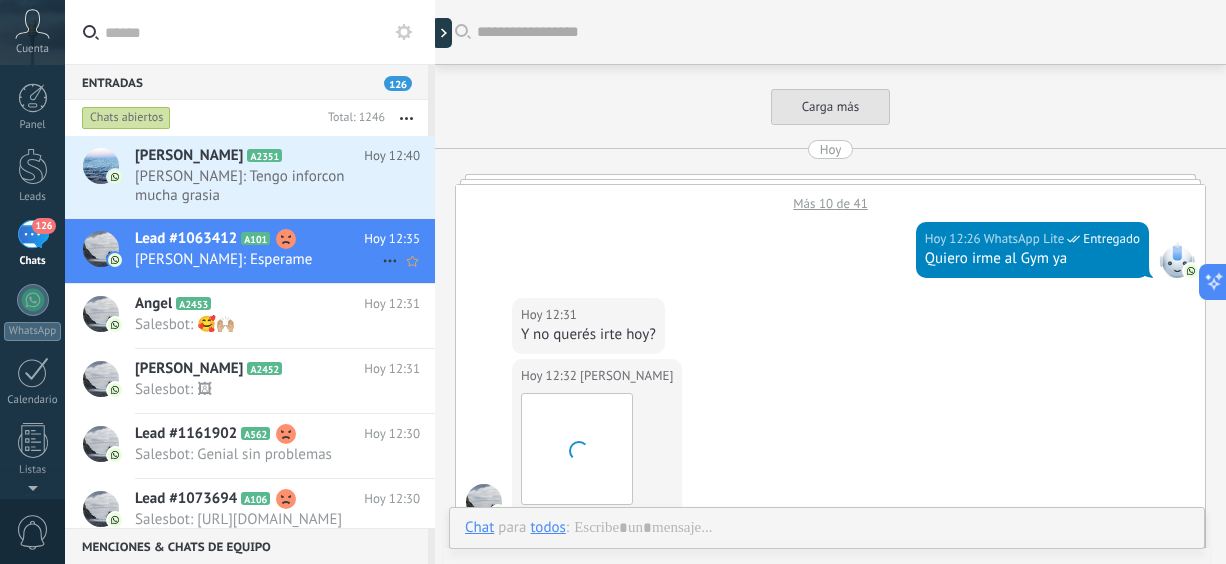 scroll, scrollTop: 674, scrollLeft: 0, axis: vertical 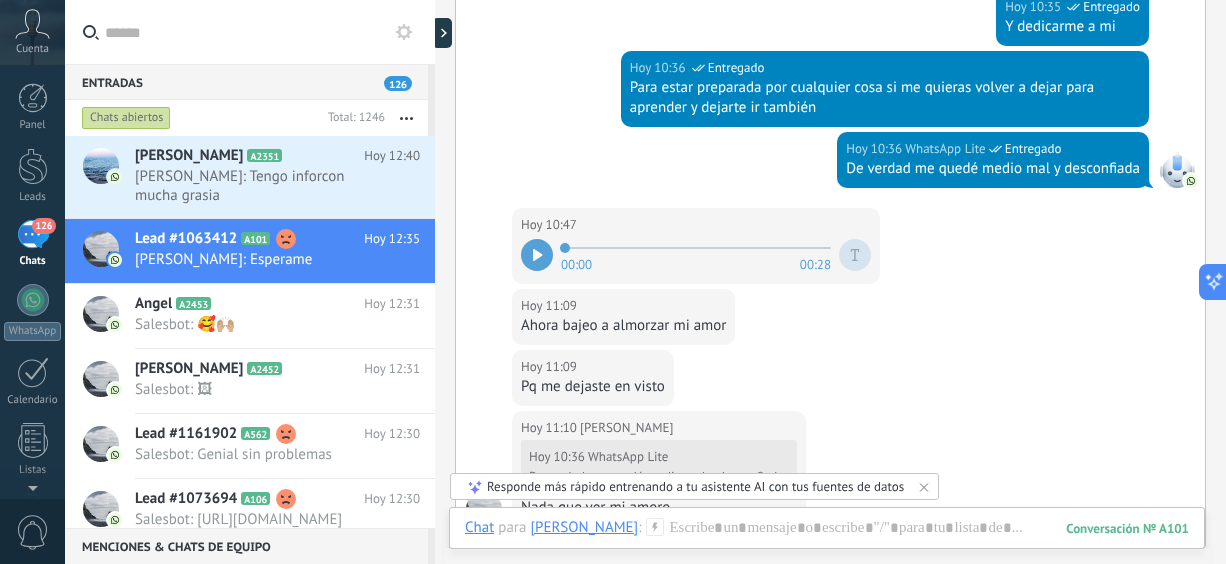 click at bounding box center [537, 255] 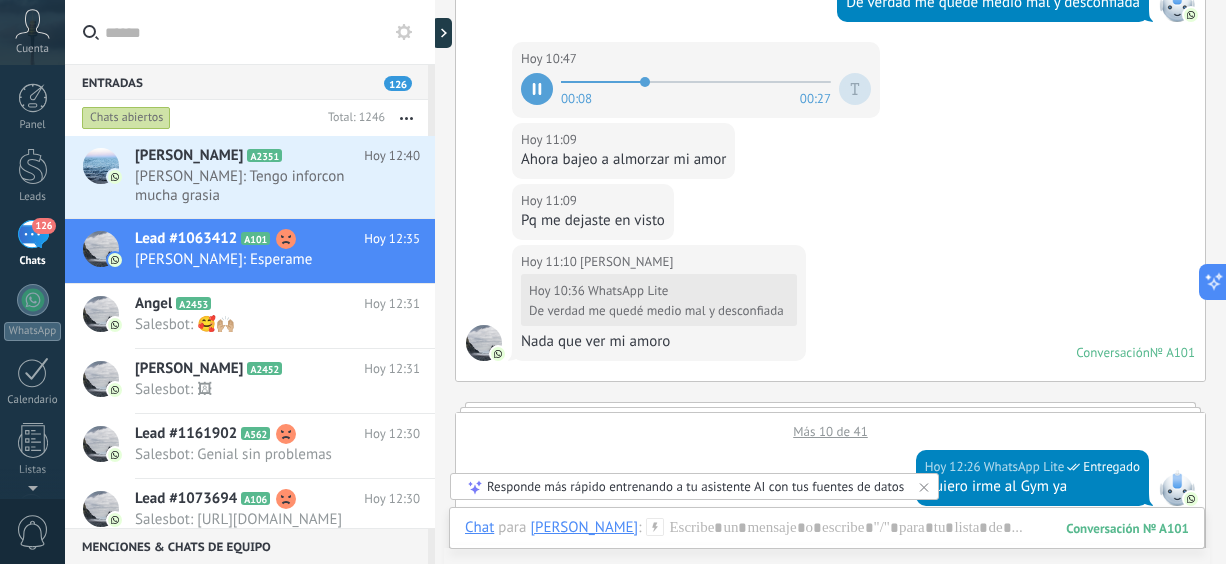 scroll, scrollTop: 1660, scrollLeft: 0, axis: vertical 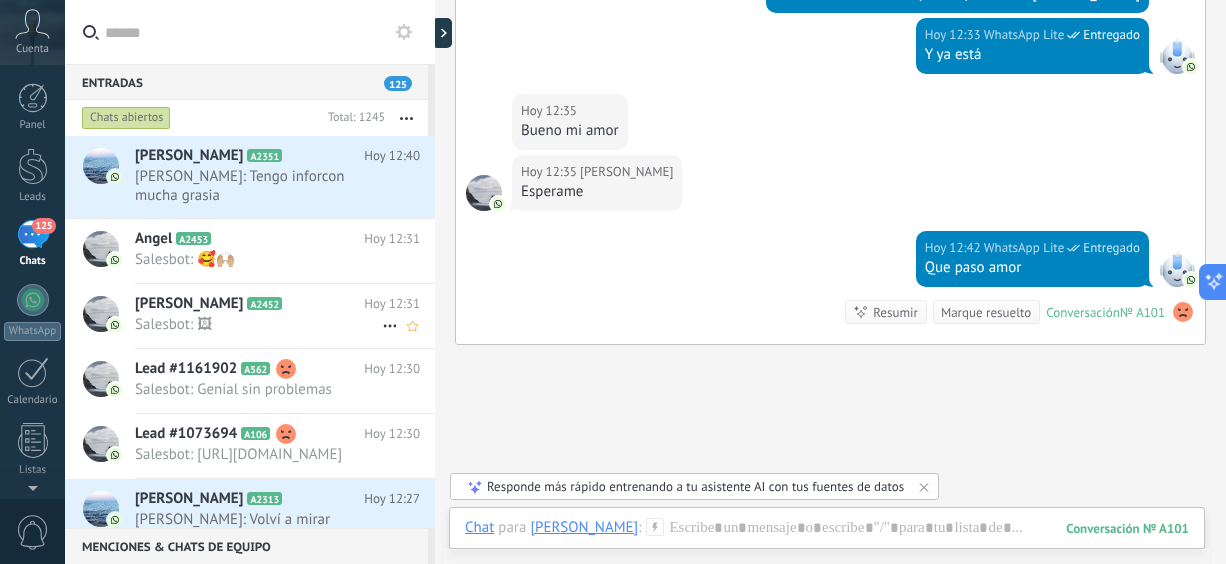 click on "Salesbot: 🖼" at bounding box center (258, 324) 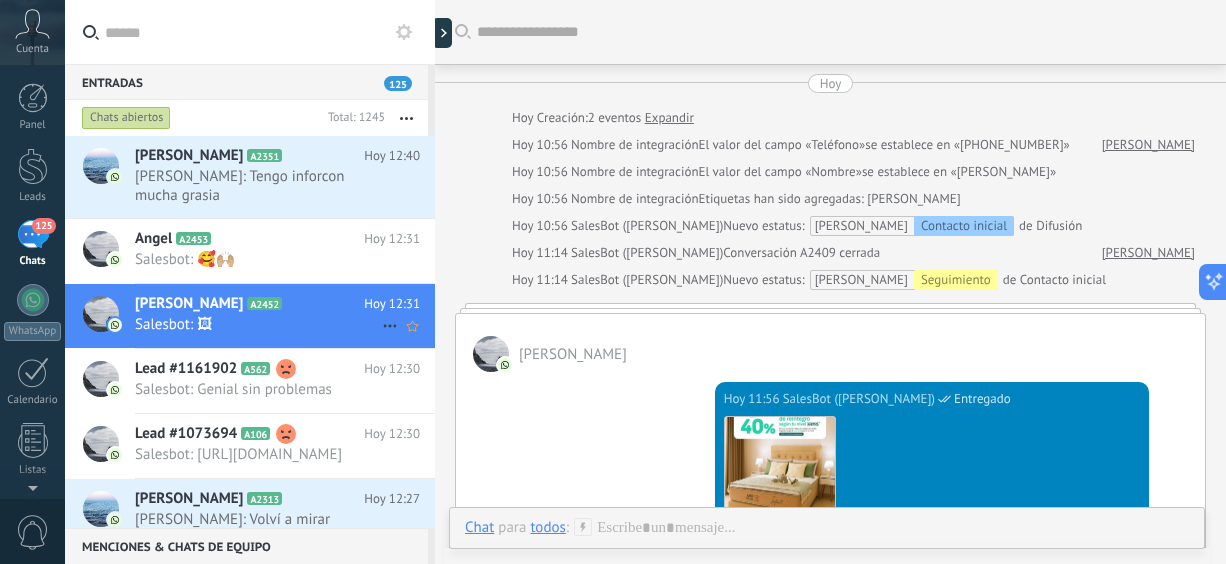 scroll, scrollTop: 1624, scrollLeft: 0, axis: vertical 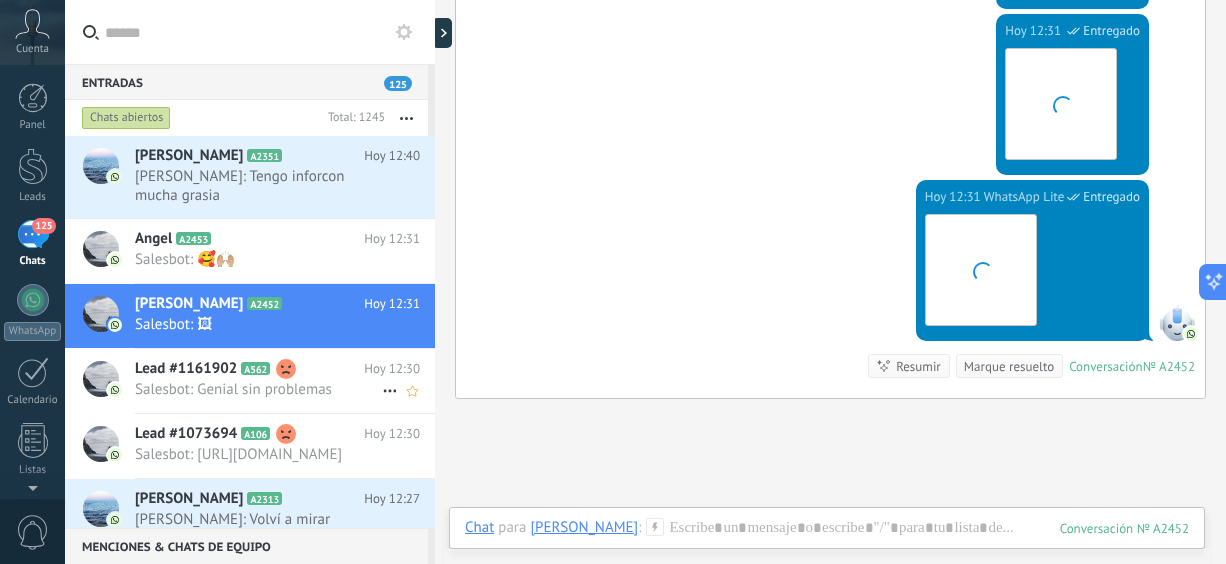 click on "Salesbot: Genial sin problemas" at bounding box center [258, 389] 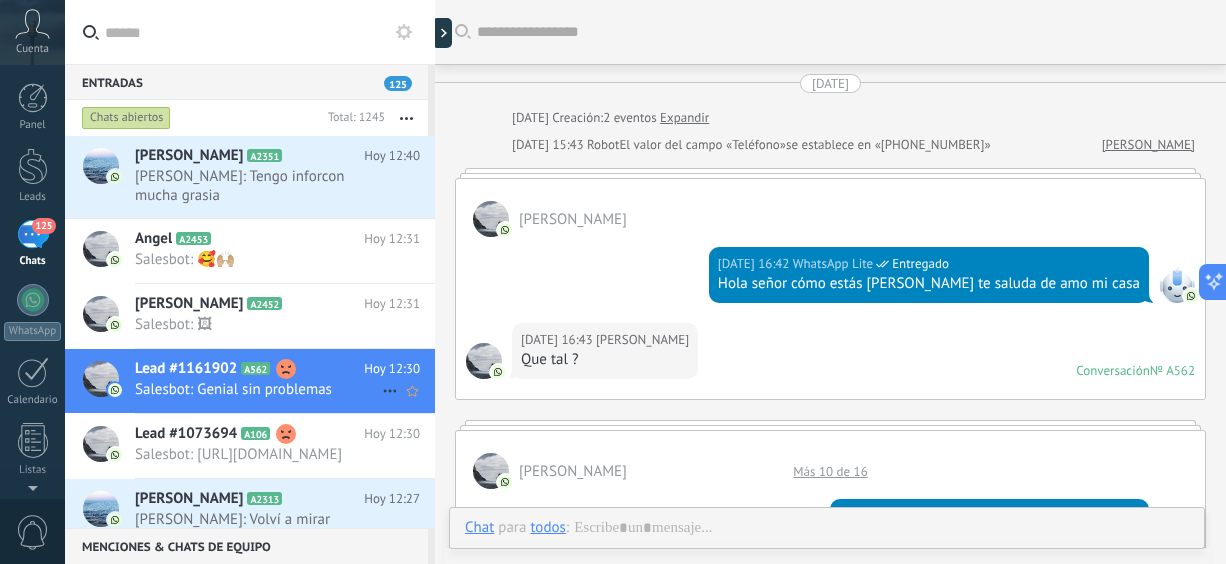 scroll, scrollTop: 2048, scrollLeft: 0, axis: vertical 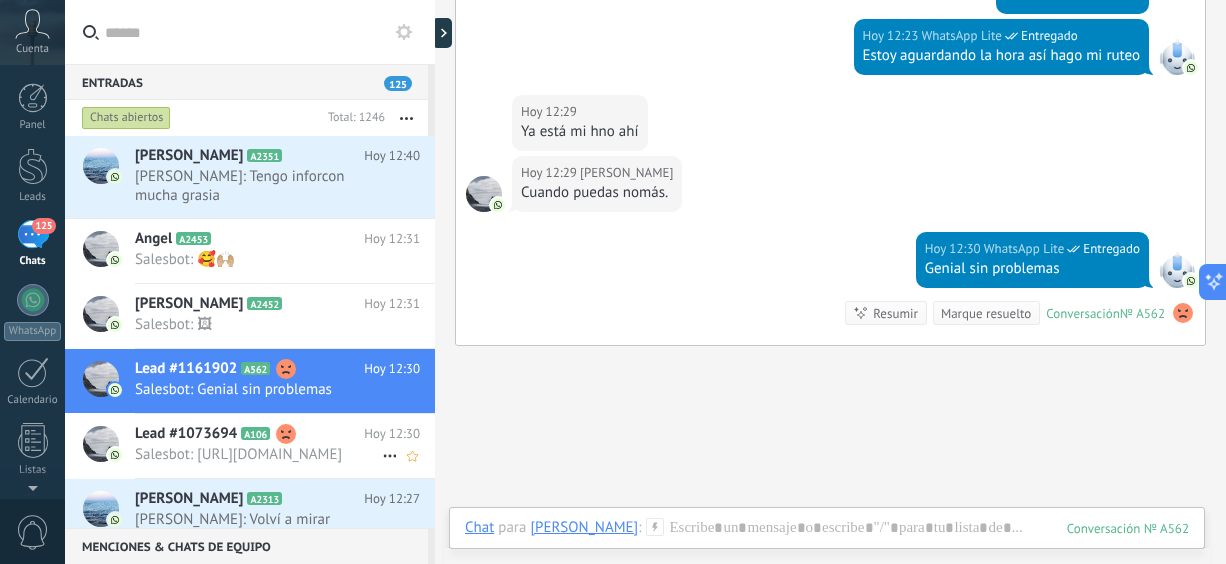 click on "Salesbot: [URL][DOMAIN_NAME]" at bounding box center (258, 454) 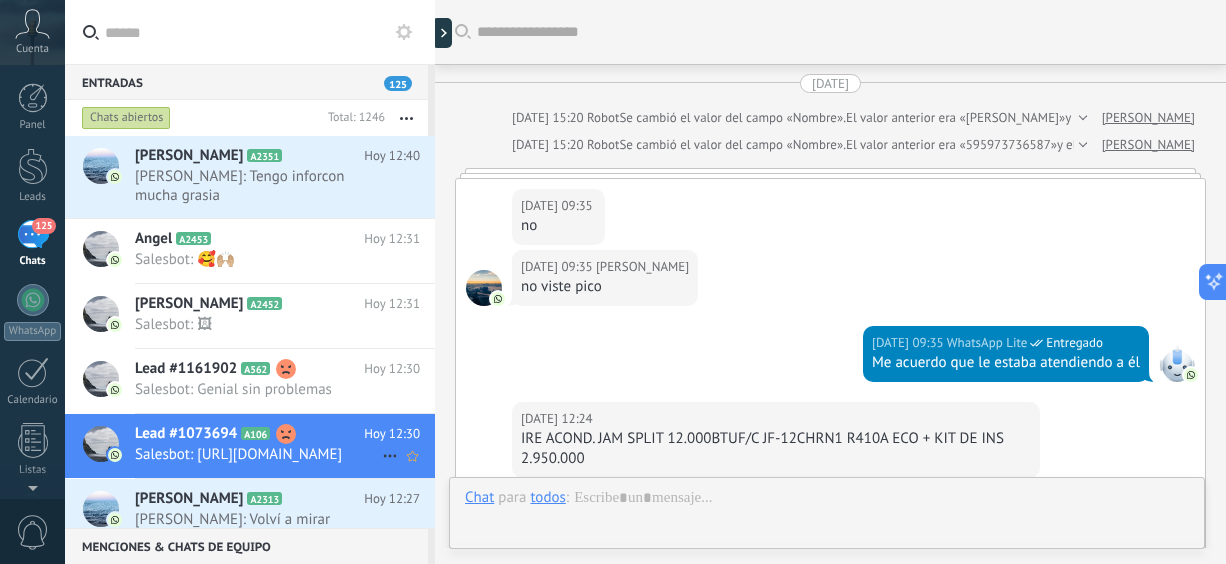 scroll, scrollTop: 4724, scrollLeft: 0, axis: vertical 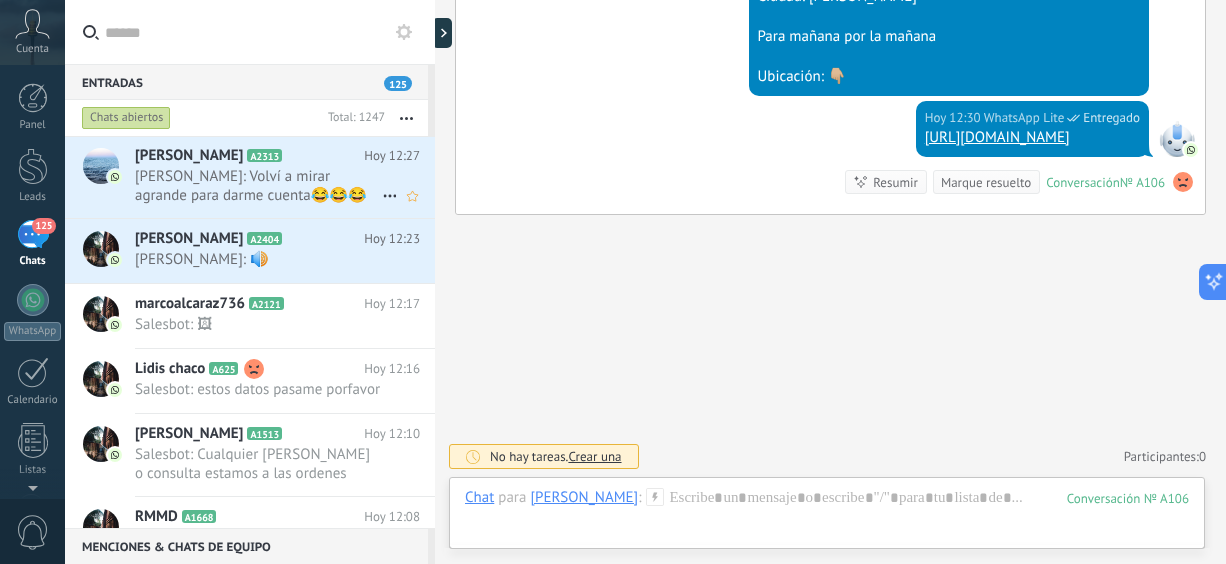 click on "[PERSON_NAME]: Volví a mirar agrande para darme cuenta😂😂😂" at bounding box center (258, 186) 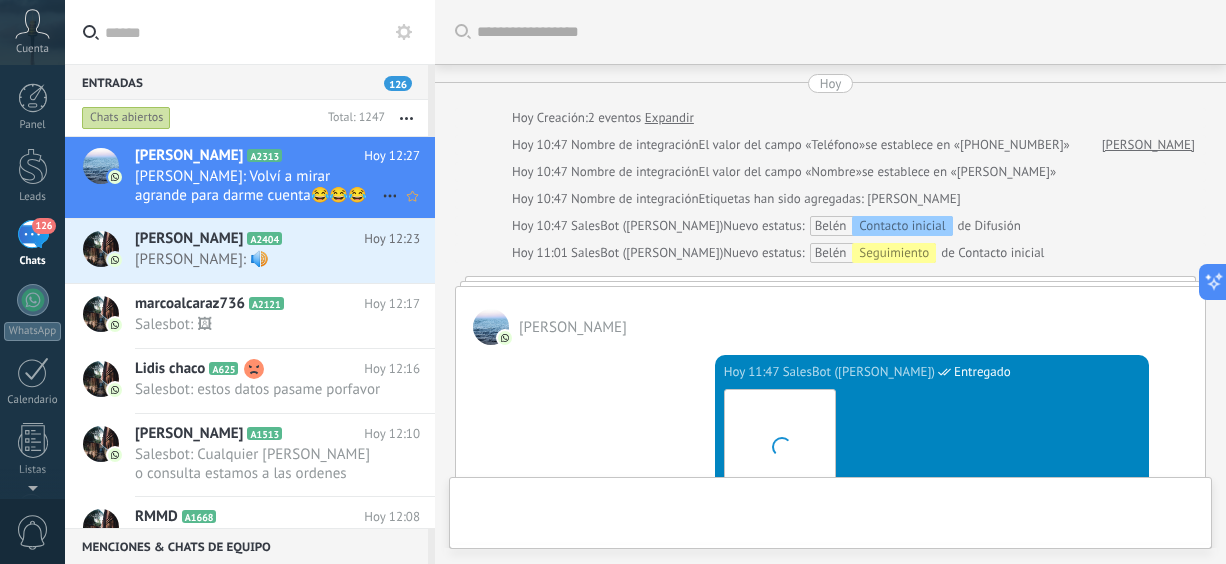 scroll, scrollTop: 1050, scrollLeft: 0, axis: vertical 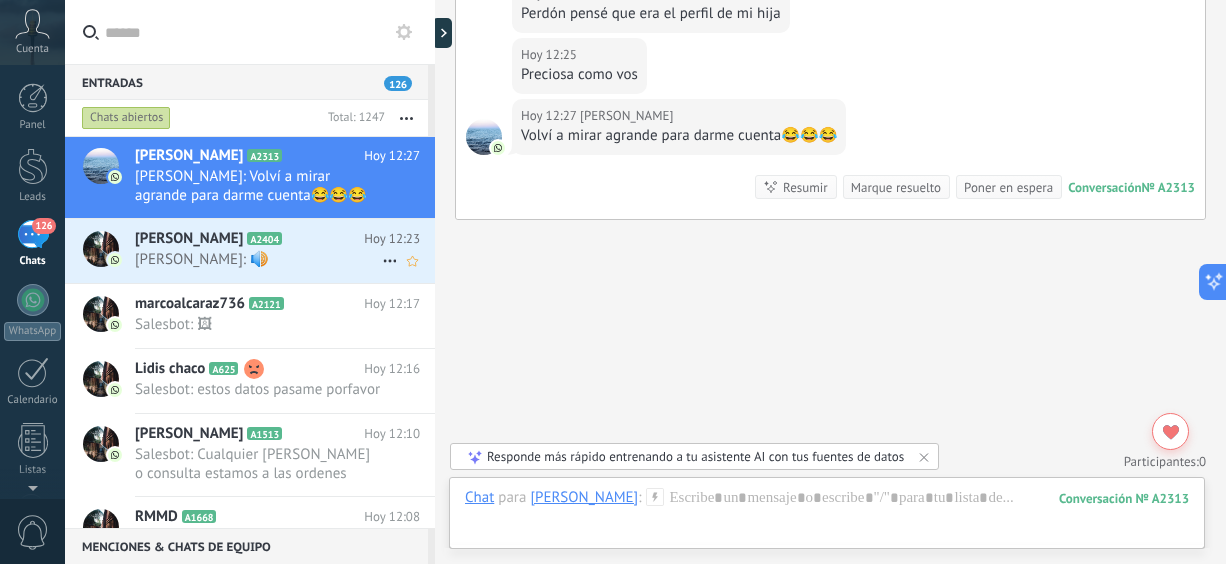 click on "Franco
A2404" at bounding box center [249, 239] 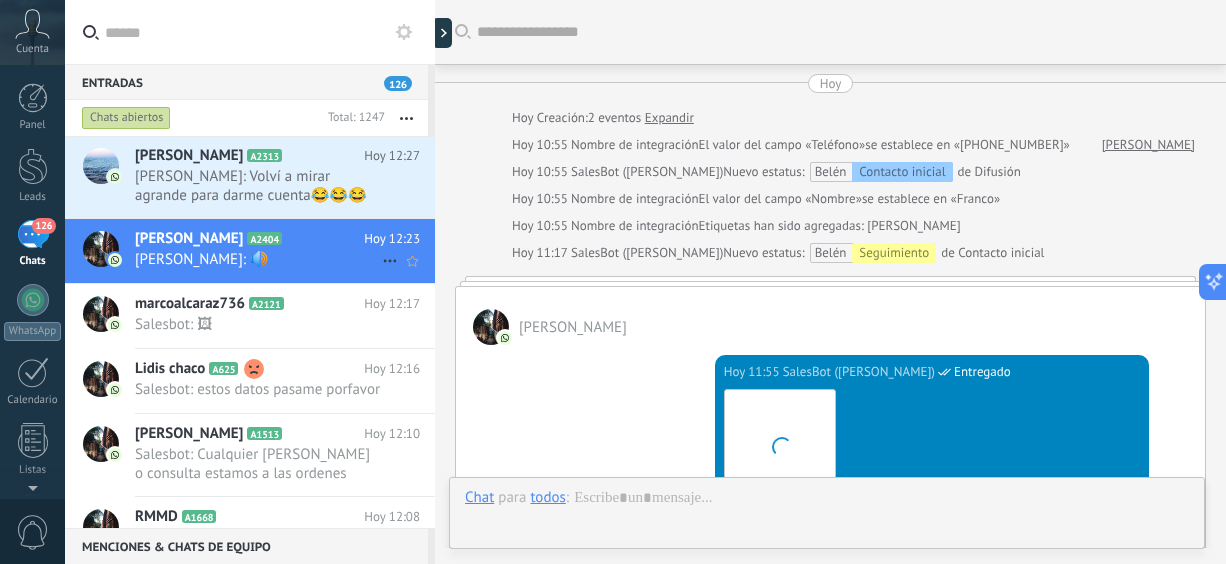 scroll, scrollTop: 962, scrollLeft: 0, axis: vertical 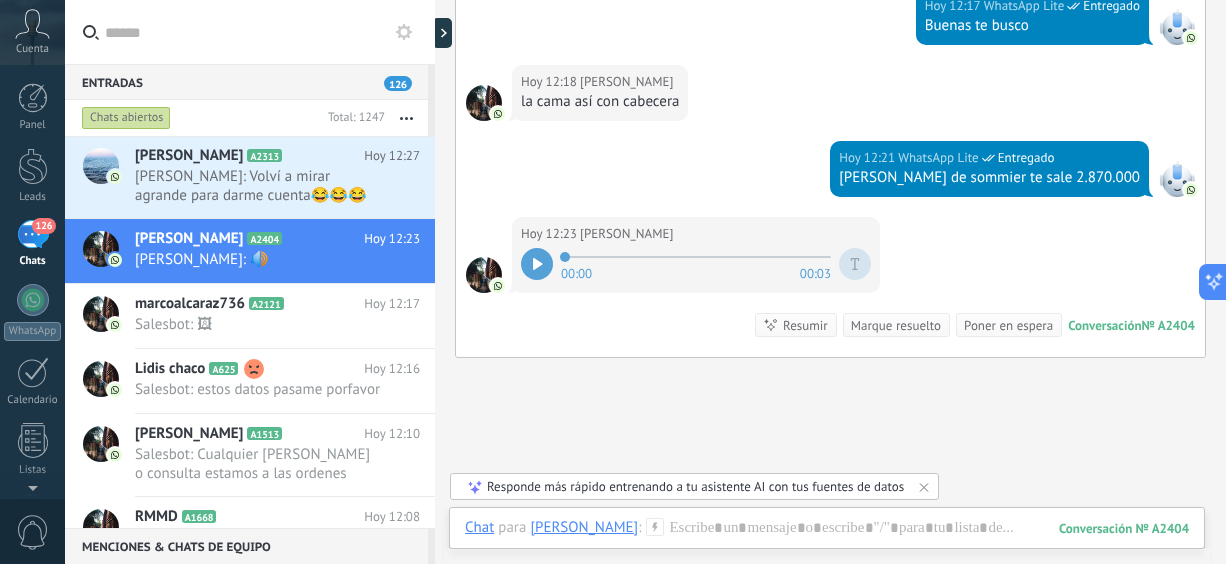 click 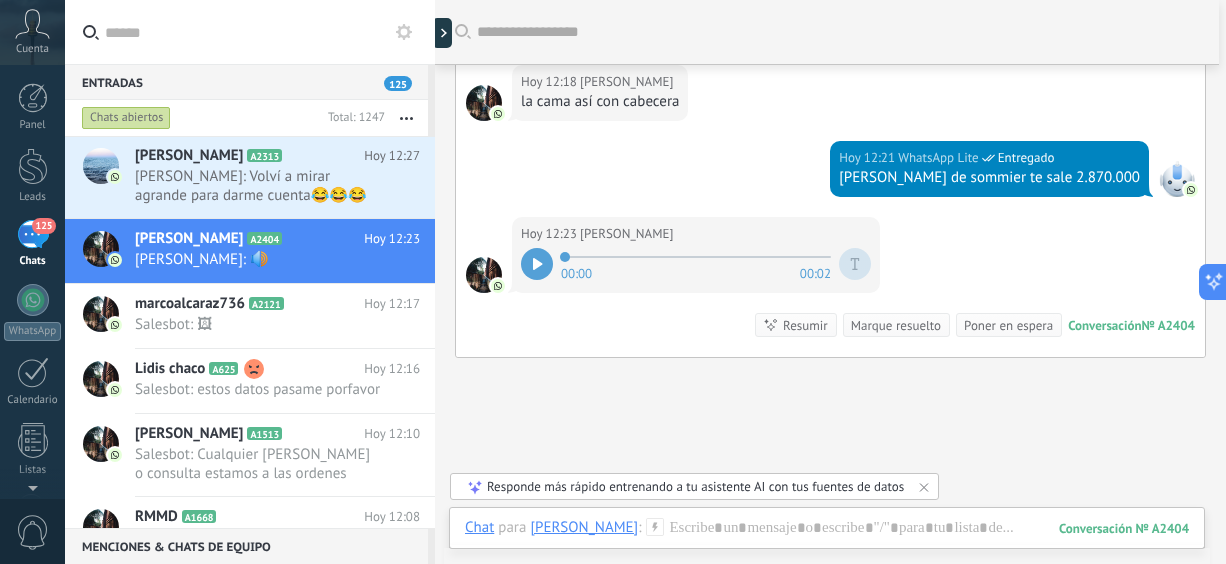 scroll, scrollTop: 468, scrollLeft: 0, axis: vertical 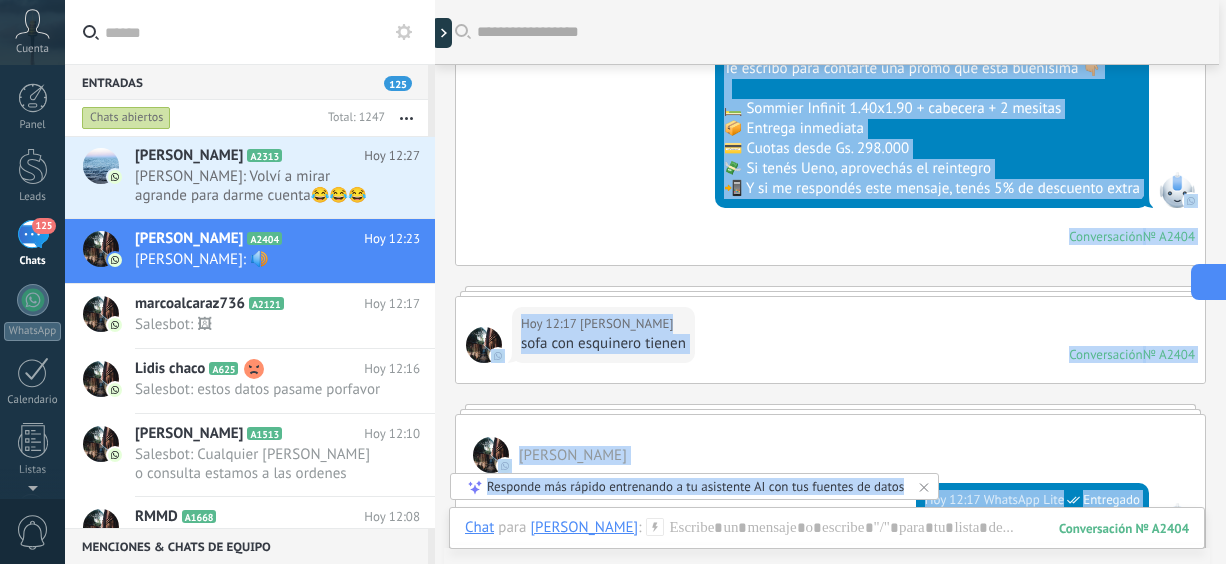 drag, startPoint x: 1217, startPoint y: 187, endPoint x: 1224, endPoint y: 265, distance: 78.31347 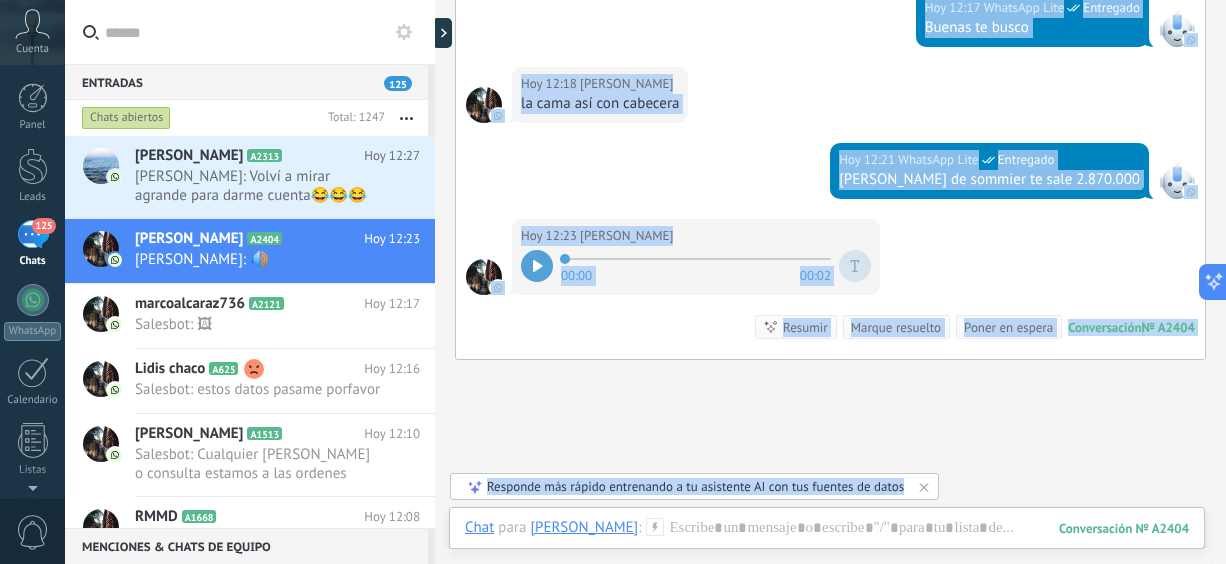 scroll, scrollTop: 1060, scrollLeft: 0, axis: vertical 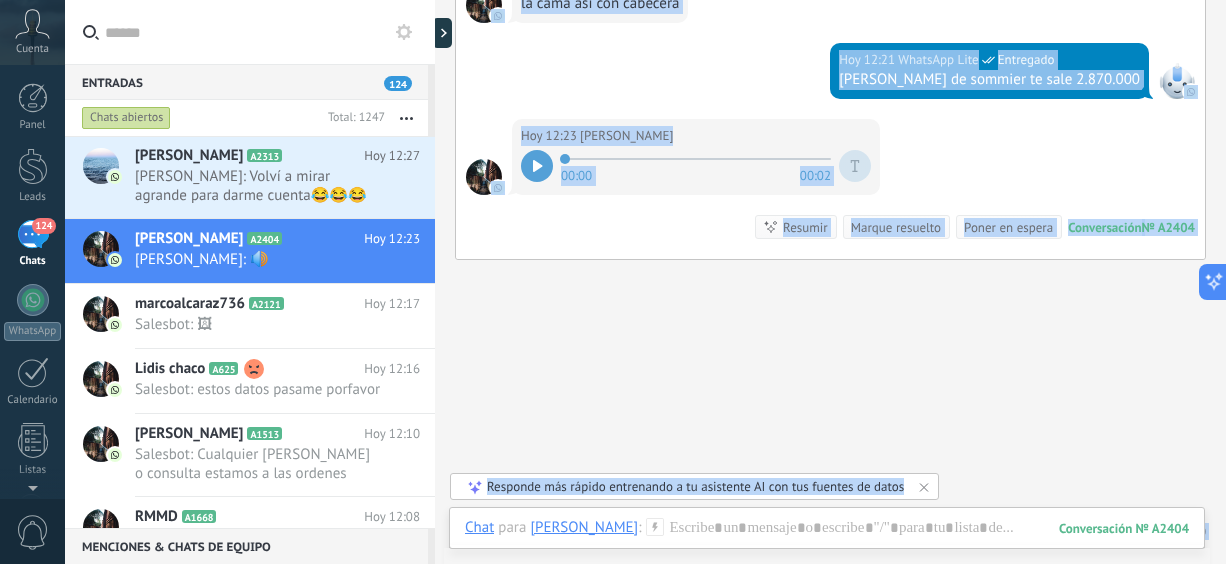 click on "Buscar Carga más [PERSON_NAME] Creación:  2  eventos   Expandir Hoy 10:55 Nombre de integración  El valor del campo «Teléfono»  se establece en «[PHONE_NUMBER]» [PERSON_NAME] 10:55 SalesBot (Promo Amistad)  Nuevo estatus: Belén Contacto inicial de Difusión Hoy 10:55 Nombre de integración  El valor del campo «Nombre»  se establece en «Franco» Hoy 10:55 Nombre de integración  Etiquetas han sido agregadas: Promo Amistad Hoy 11:17 SalesBot (Promo Amistad)  Nuevo estatus: Belén Seguimiento de Contacto inicial [PERSON_NAME] 11:55 SalesBot ([PERSON_NAME])  Entregado Descargar Hola 😊 Te escribo para contarte una promo que está buenísima 👇🏼   🛏️ Sommier Infinit 1.40x1.90 + cabecera + 2 mesitas 📦 Entrega inmediata 💳 Cuotas desde Gs. 298.000 💸 Si tenés Ueno, aprovechás el reintegro 📲 Y si me respondés este mensaje, tenés 5% de descuento extra Conversación  № A2404 Conversación № A2404 Hoy 12:17 Franco  sofa con esquinero tienen Conversación  № A2404 [PERSON_NAME]  0" at bounding box center [830, -226] 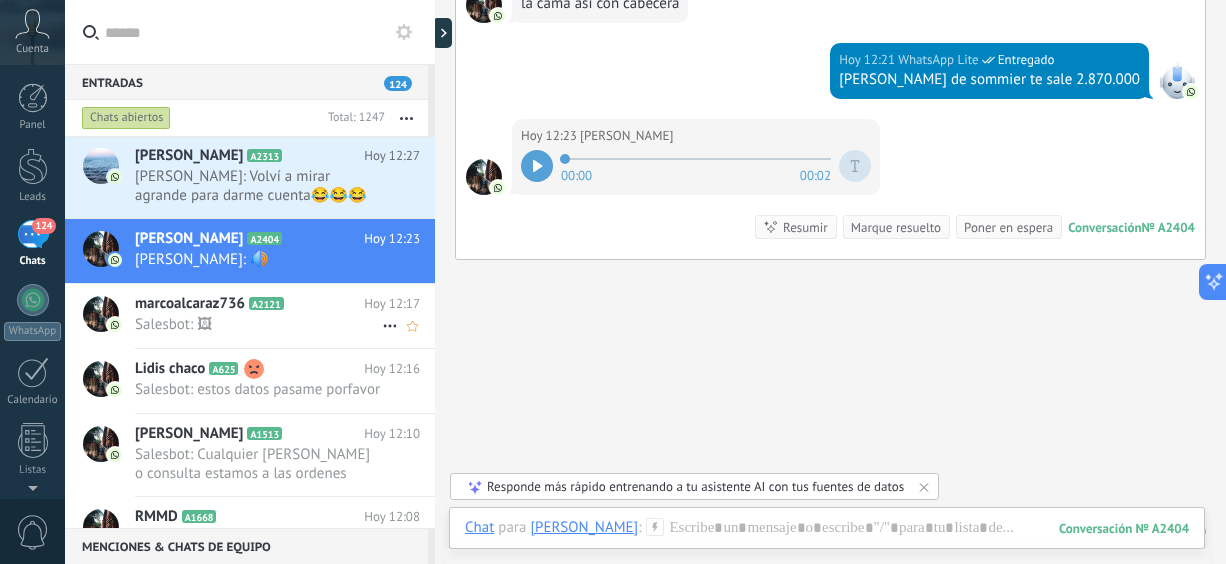 click on "Salesbot: 🖼" at bounding box center [258, 324] 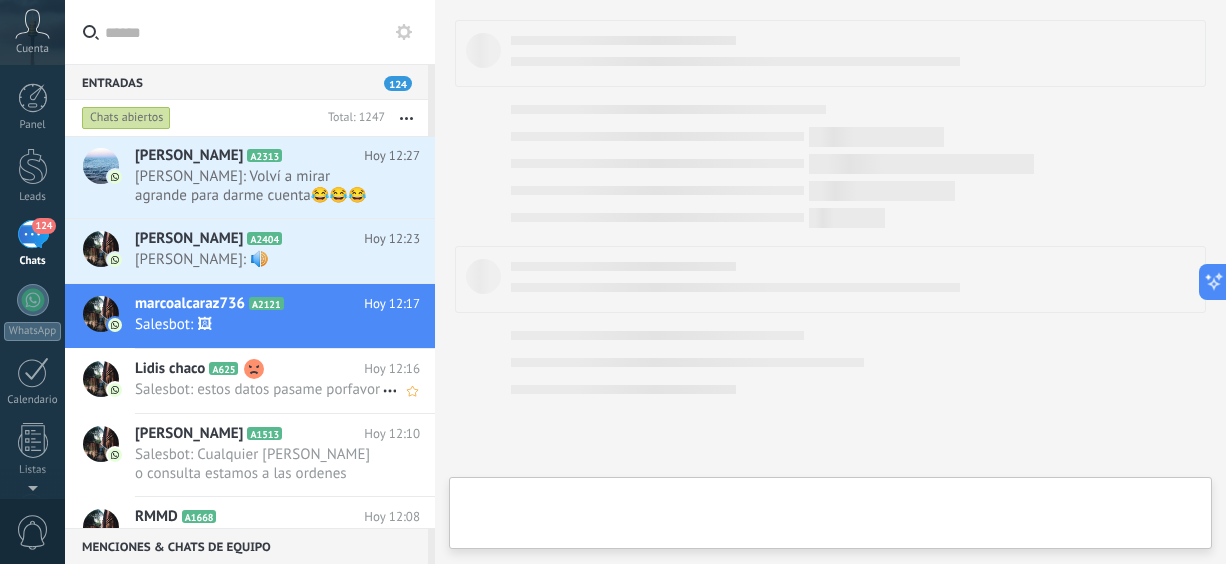 click on "Salesbot: estos datos pasame porfavor" at bounding box center (258, 389) 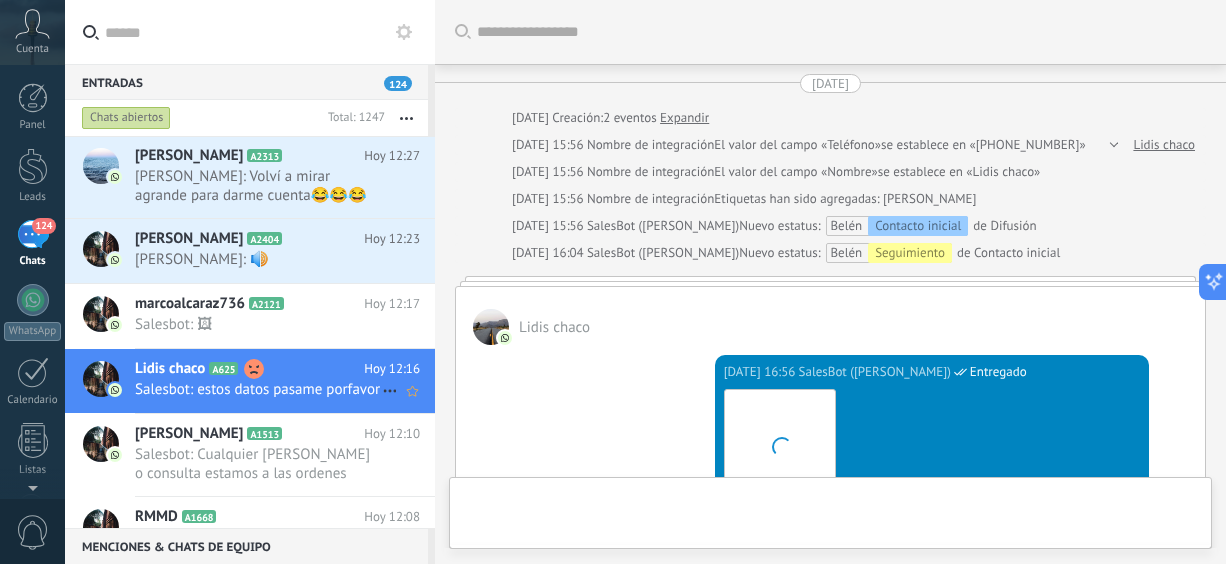 scroll, scrollTop: 3464, scrollLeft: 0, axis: vertical 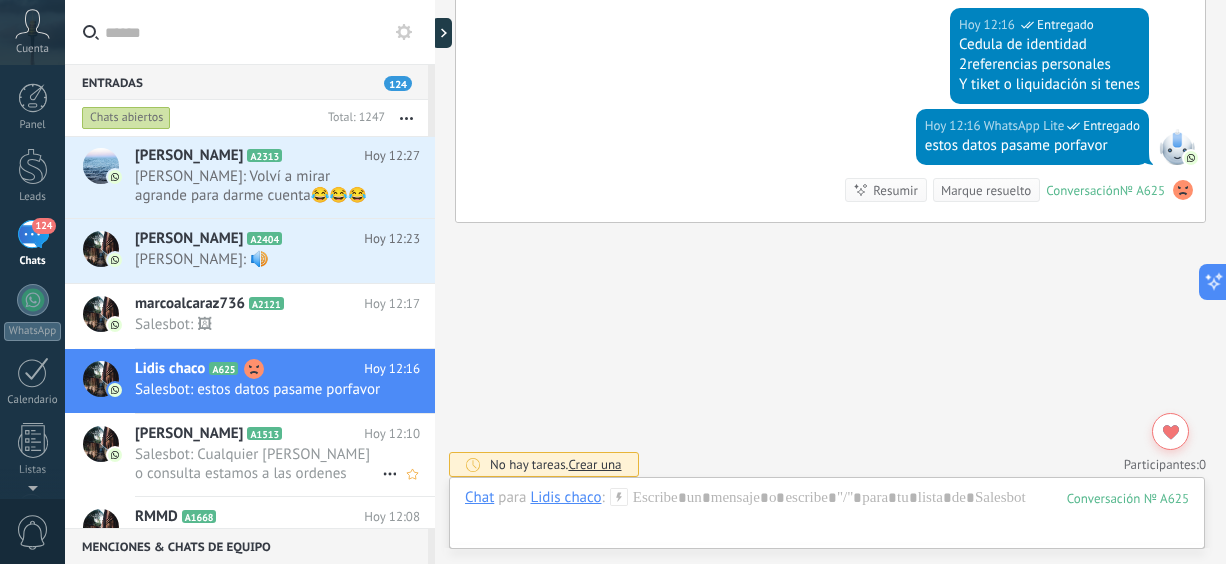 click on "Salesbot: Cualquier [PERSON_NAME] o consulta estamos a las ordenes" at bounding box center [258, 464] 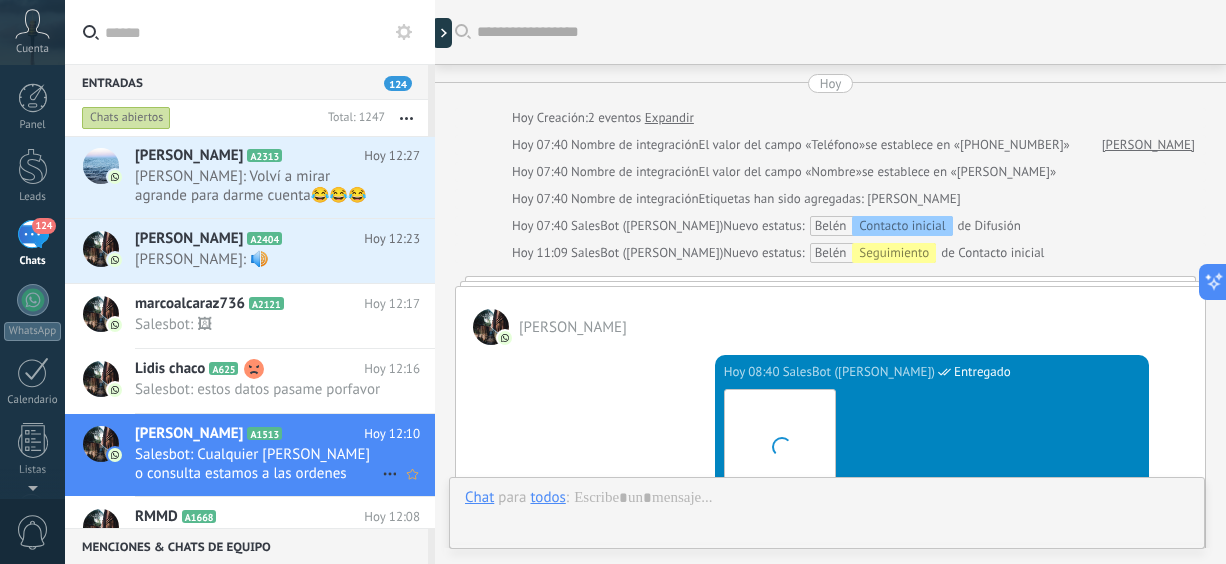scroll, scrollTop: 766, scrollLeft: 0, axis: vertical 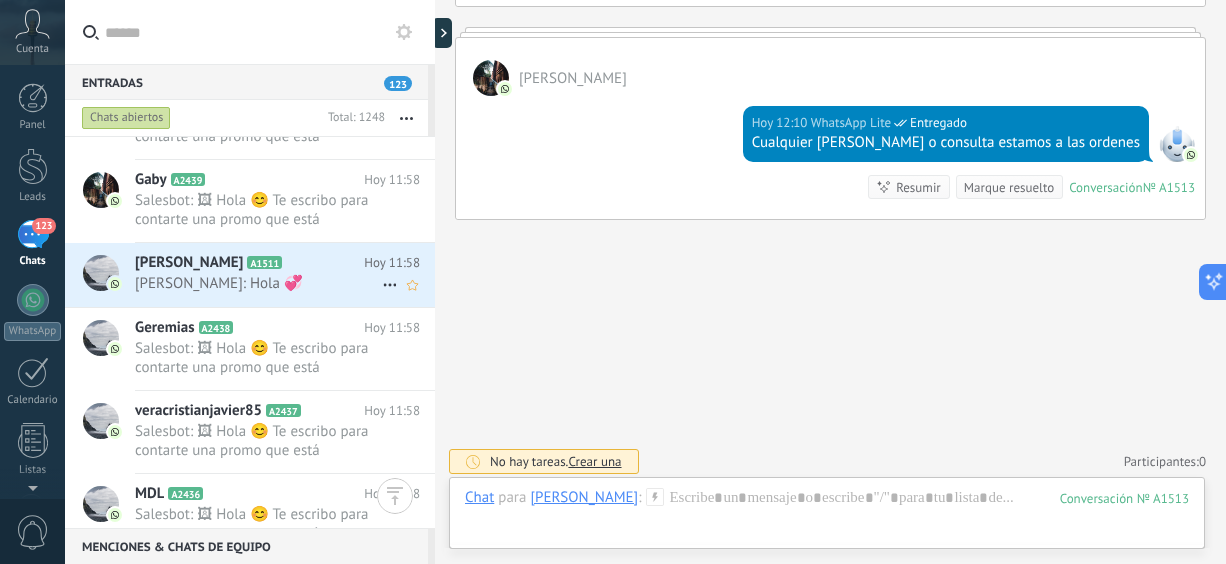 click on "[PERSON_NAME]: Hola 💞" at bounding box center [258, 283] 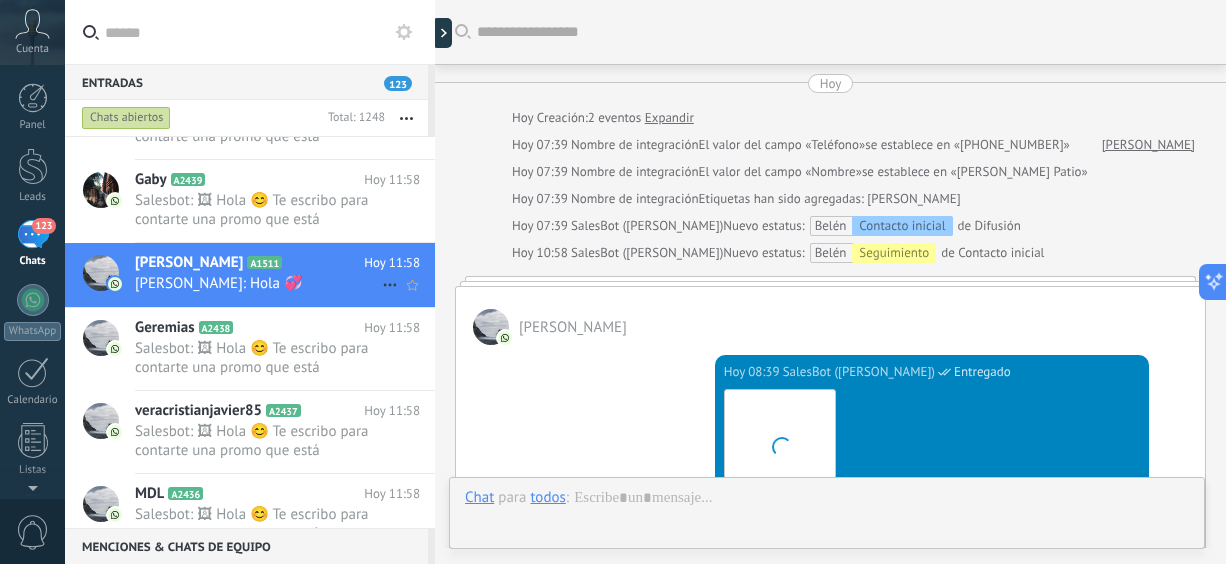scroll, scrollTop: 556, scrollLeft: 0, axis: vertical 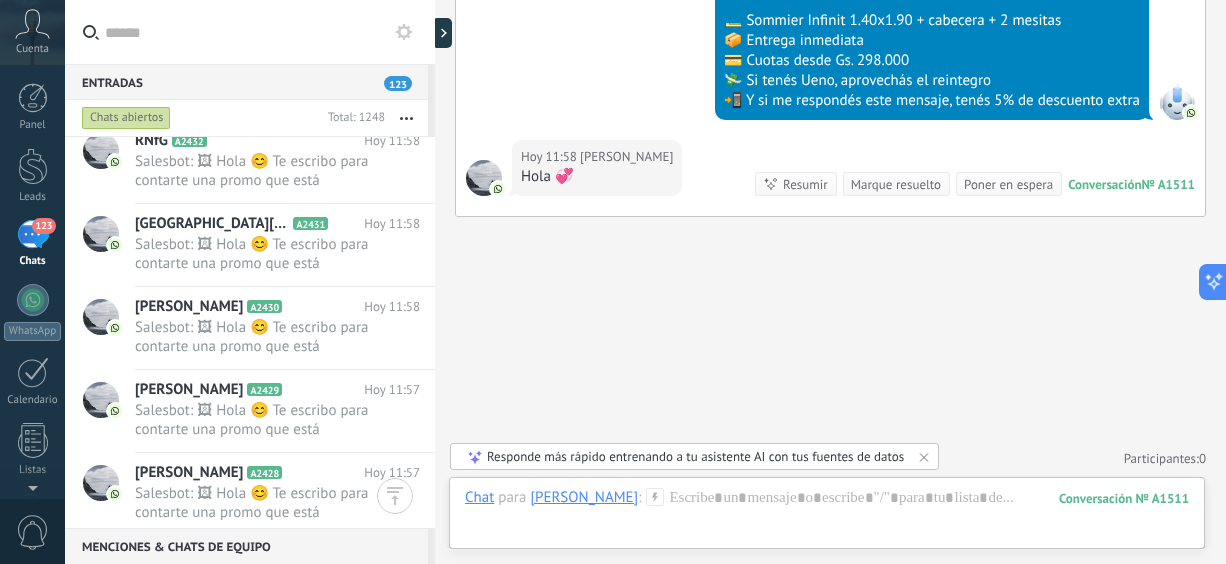 click on "123" at bounding box center (33, 234) 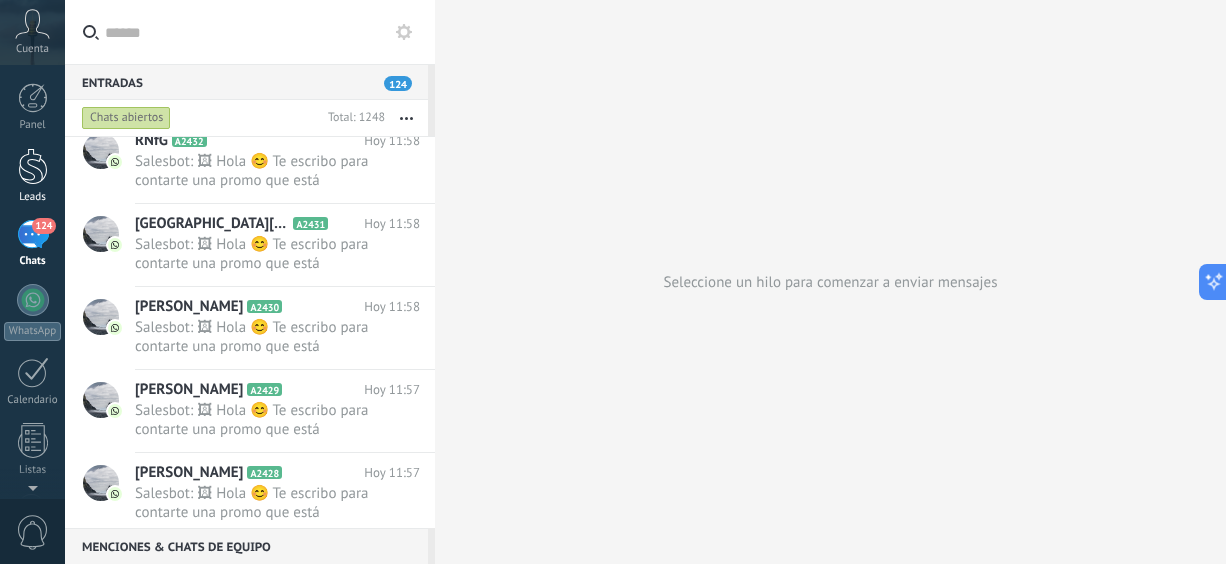 click on "Leads" at bounding box center (32, 176) 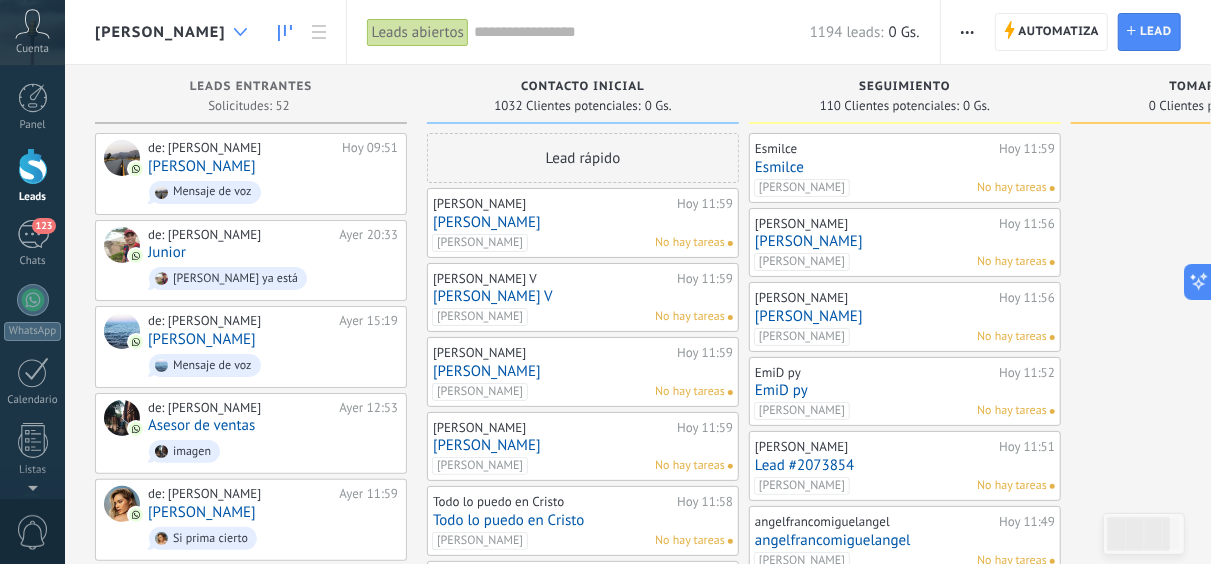 click 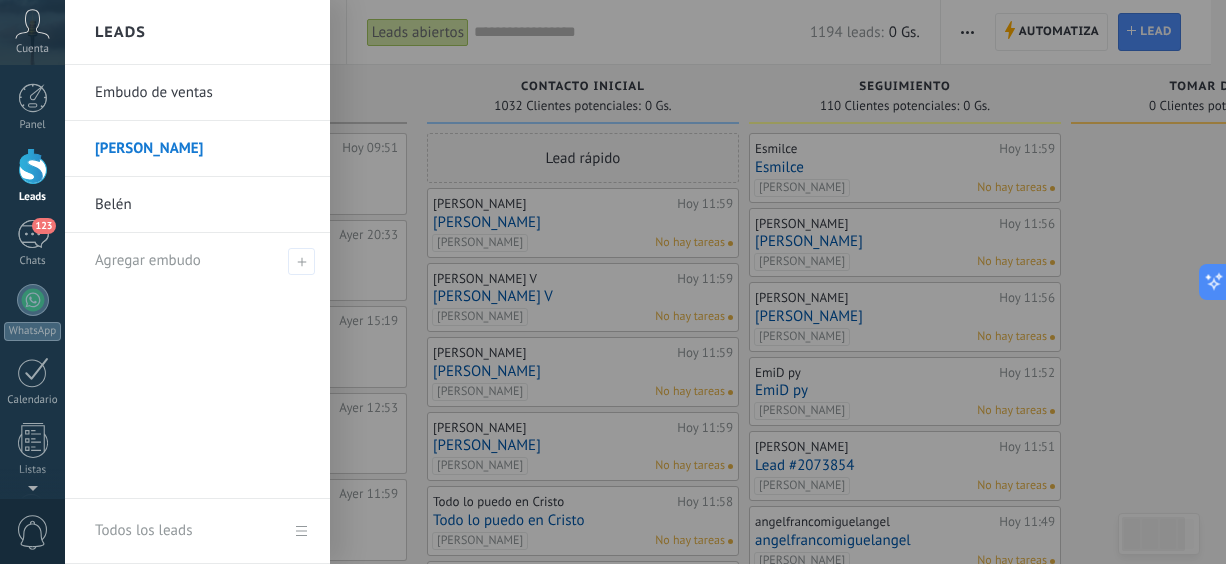 click on "Belén" at bounding box center (202, 205) 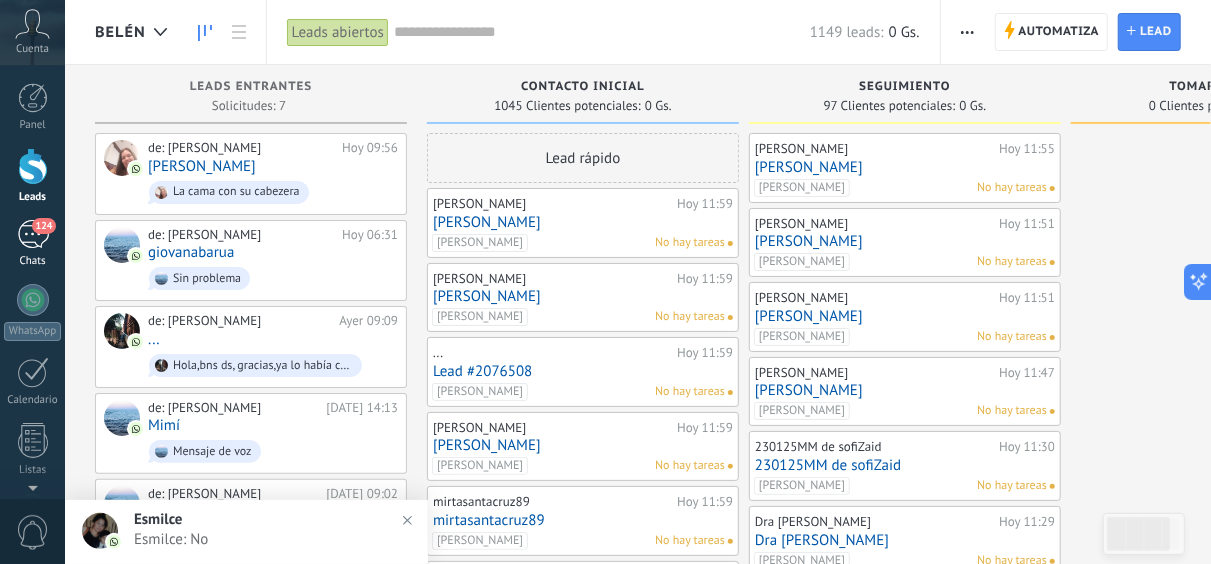 click on "124
Chats" at bounding box center (32, 244) 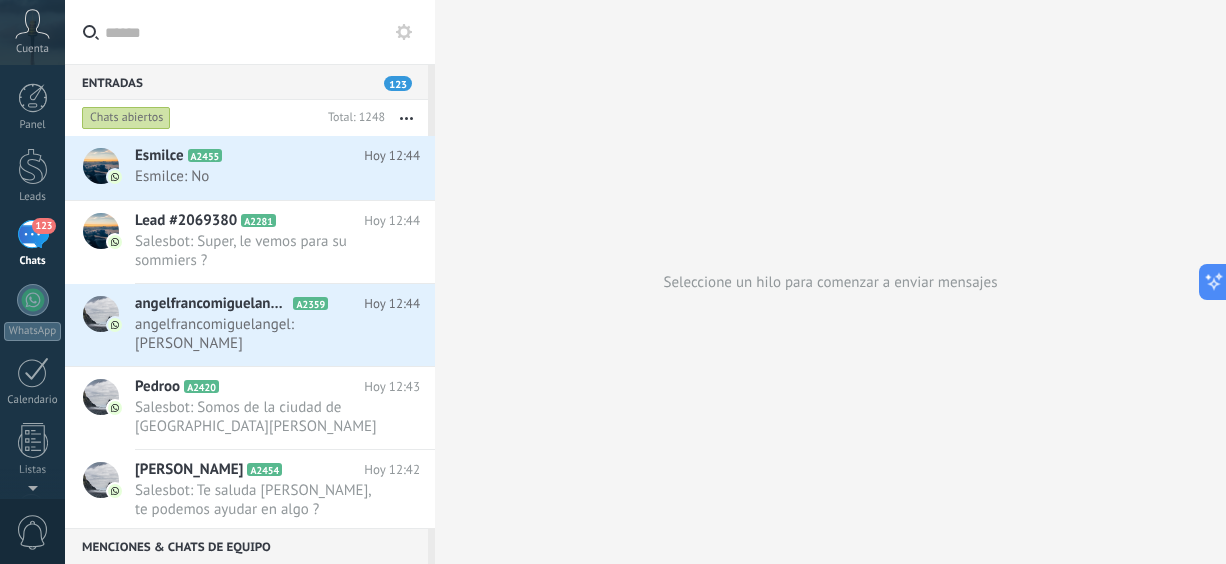scroll, scrollTop: 344, scrollLeft: 0, axis: vertical 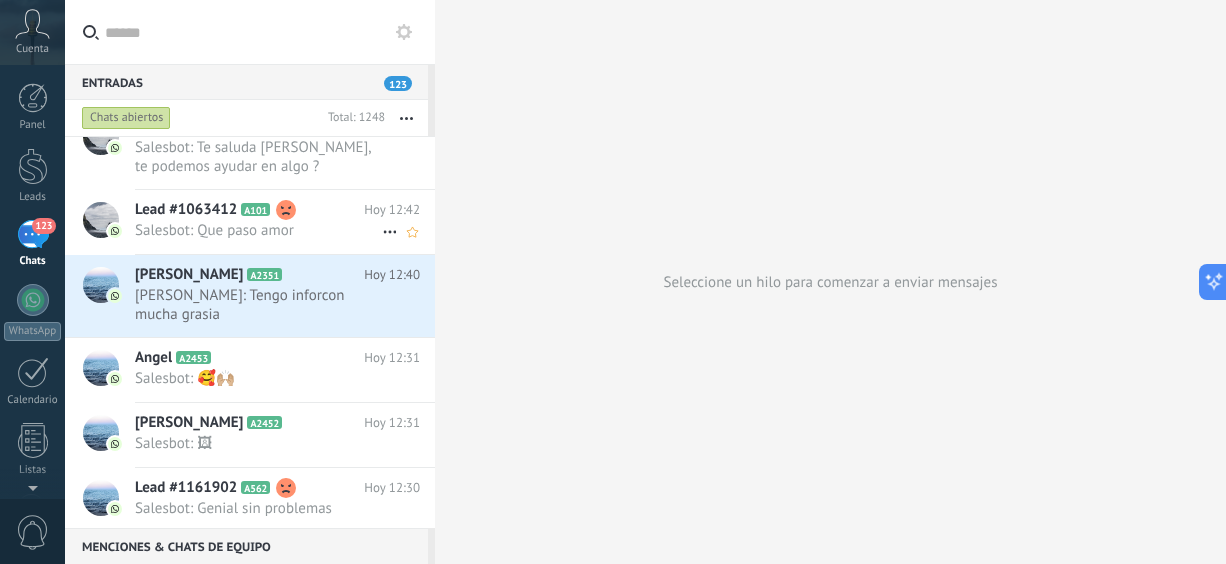 click on "Salesbot: Que paso amor" at bounding box center [258, 230] 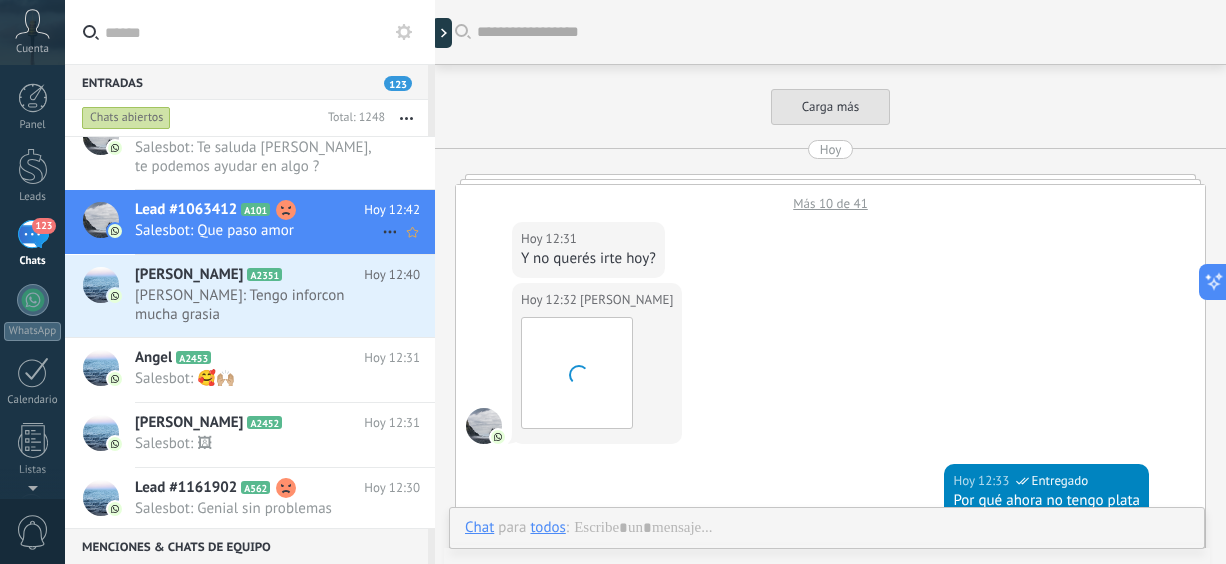 scroll, scrollTop: 692, scrollLeft: 0, axis: vertical 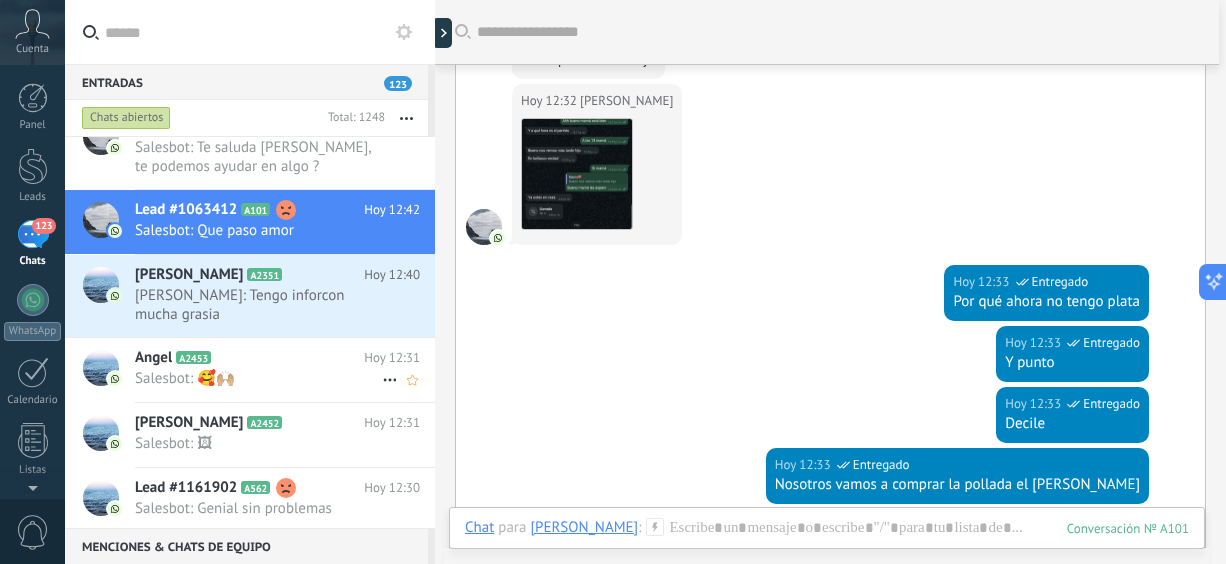 click on "Salesbot: 🥰🙌🏼" at bounding box center (258, 378) 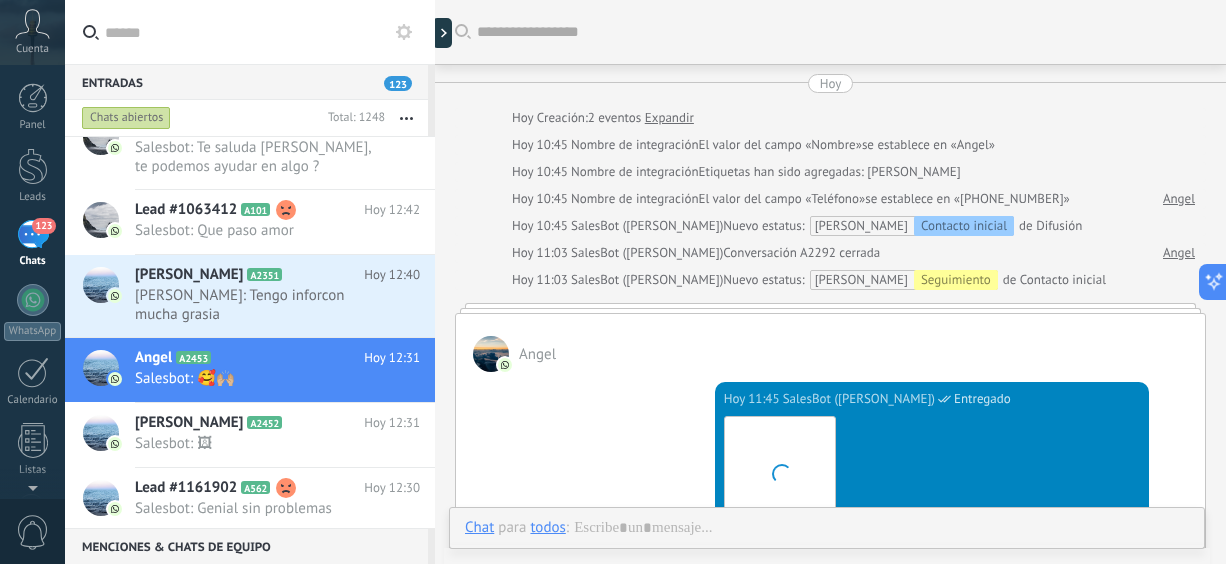 scroll, scrollTop: 631, scrollLeft: 0, axis: vertical 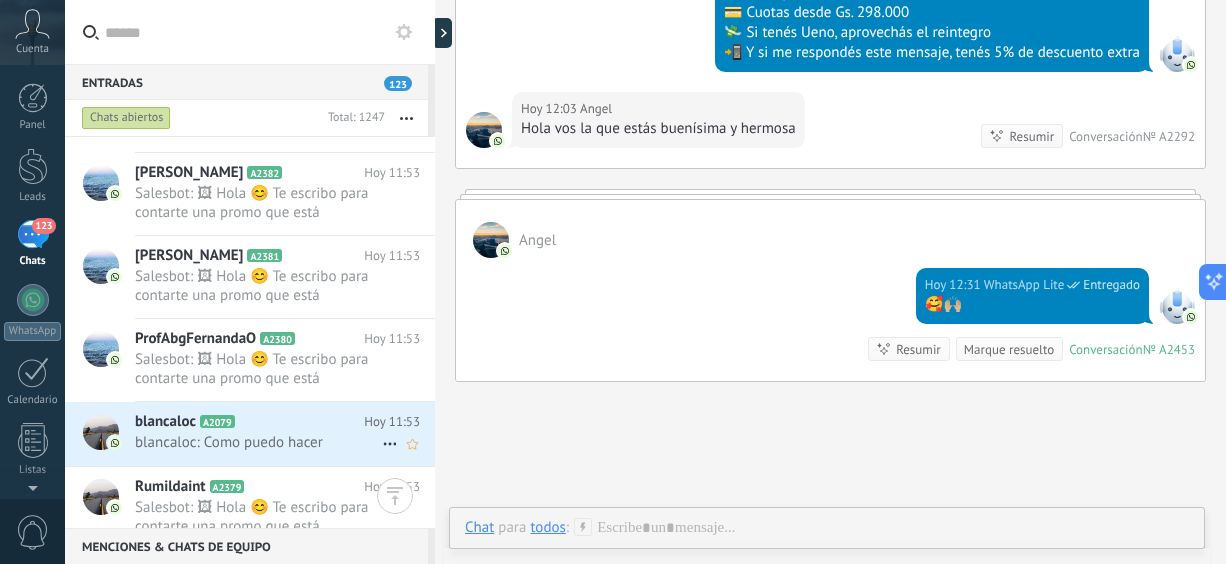 click on "blancaloc: Como puedo hacer" at bounding box center (258, 442) 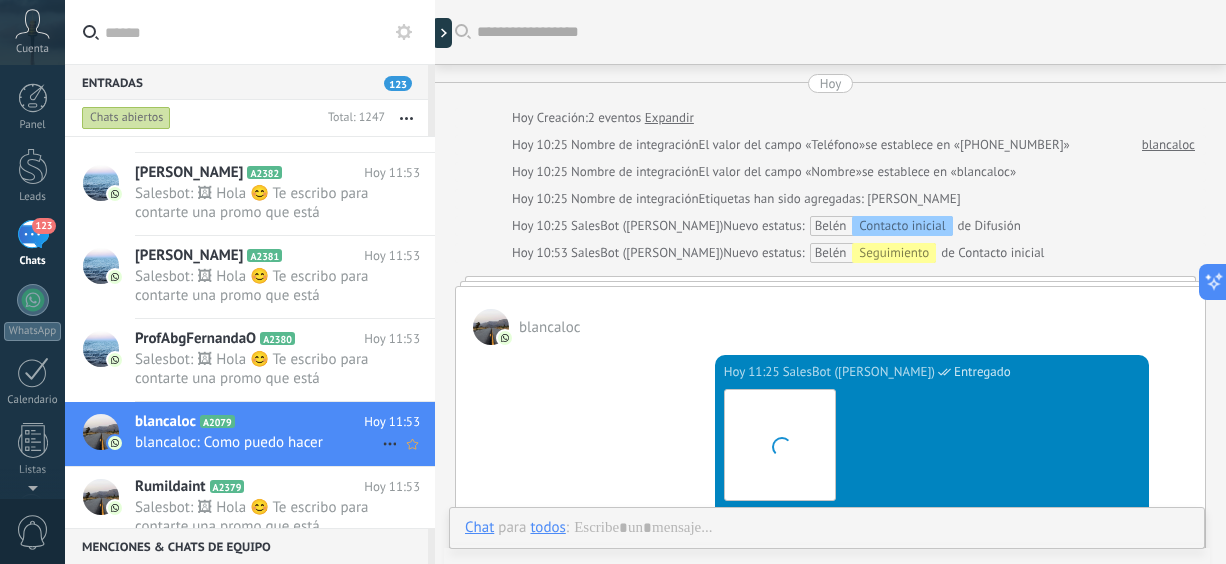 scroll, scrollTop: 634, scrollLeft: 0, axis: vertical 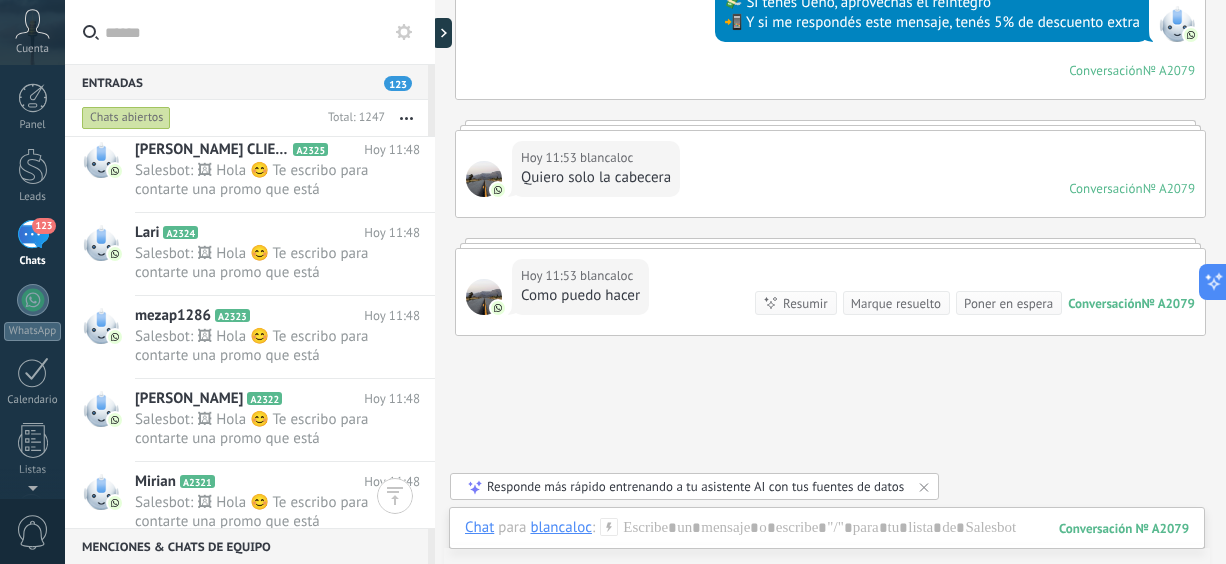 click on "Menciones & Chats de equipo 0 Crear un grupo de chat
Silenciar Acciones múltiples Ordenar Más recientes No leído primero Destacados Leer Eliminar
Invitar a los miembros del equipos
[PERSON_NAME] y vender juntos" at bounding box center (250, 546) 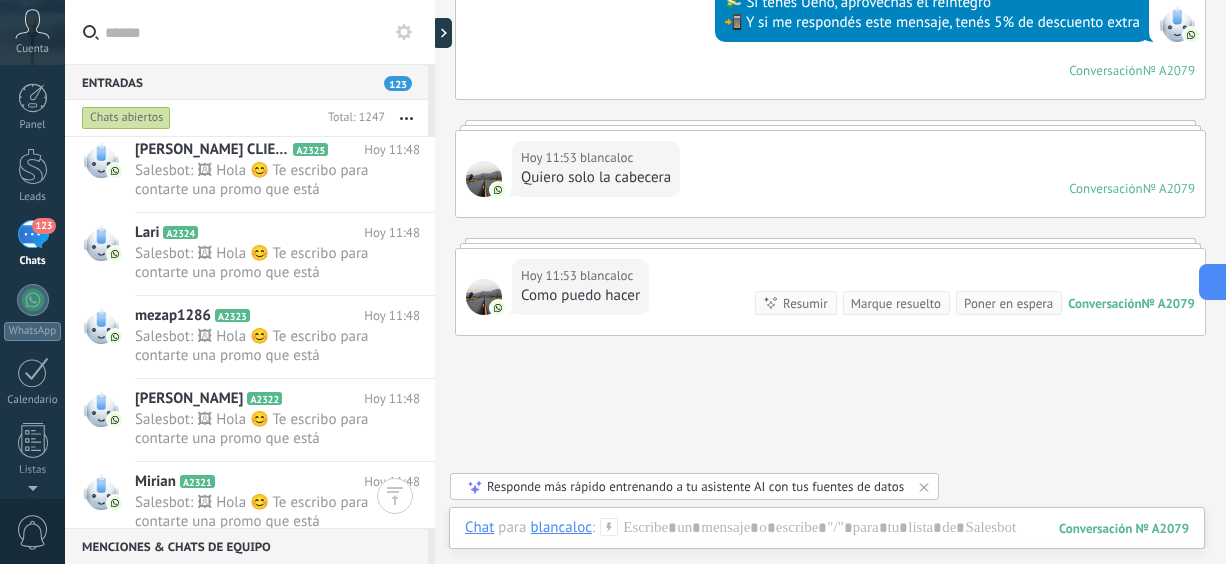 click on "Menciones & Chats de equipo 0 Crear un grupo de chat
Silenciar Acciones múltiples Ordenar Más recientes No leído primero Destacados Leer Eliminar
Invitar a los miembros del equipos
[PERSON_NAME] y vender juntos" at bounding box center [250, 546] 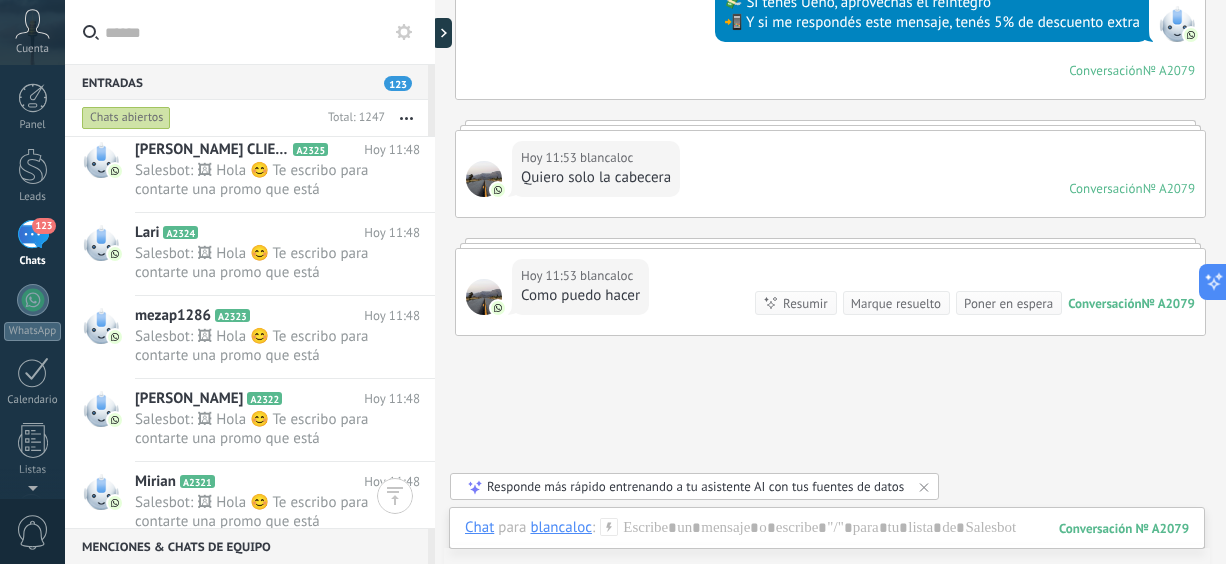 click on "Menciones & Chats de equipo 0 Crear un grupo de chat
Silenciar Acciones múltiples Ordenar Más recientes No leído primero Destacados Leer Eliminar
Invitar a los miembros del equipos
[PERSON_NAME] y vender juntos" at bounding box center (250, 546) 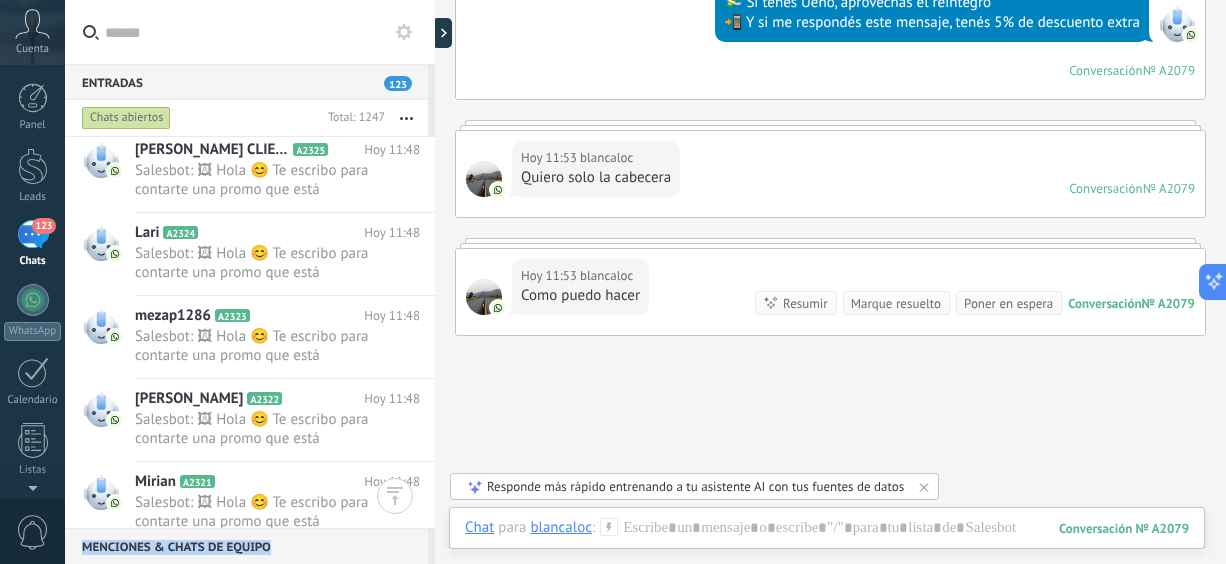 click on "Menciones & Chats de equipo 0 Crear un grupo de chat
Silenciar Acciones múltiples Ordenar Más recientes No leído primero Destacados Leer Eliminar
Invitar a los miembros del equipos
[PERSON_NAME] y vender juntos" at bounding box center (250, 546) 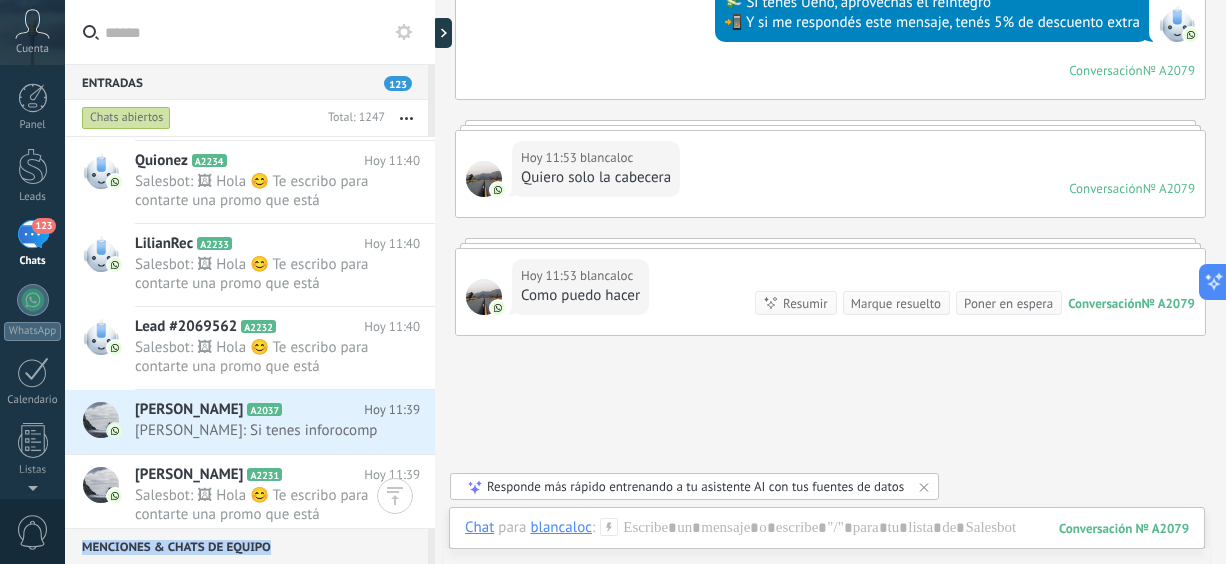scroll, scrollTop: 18492, scrollLeft: 0, axis: vertical 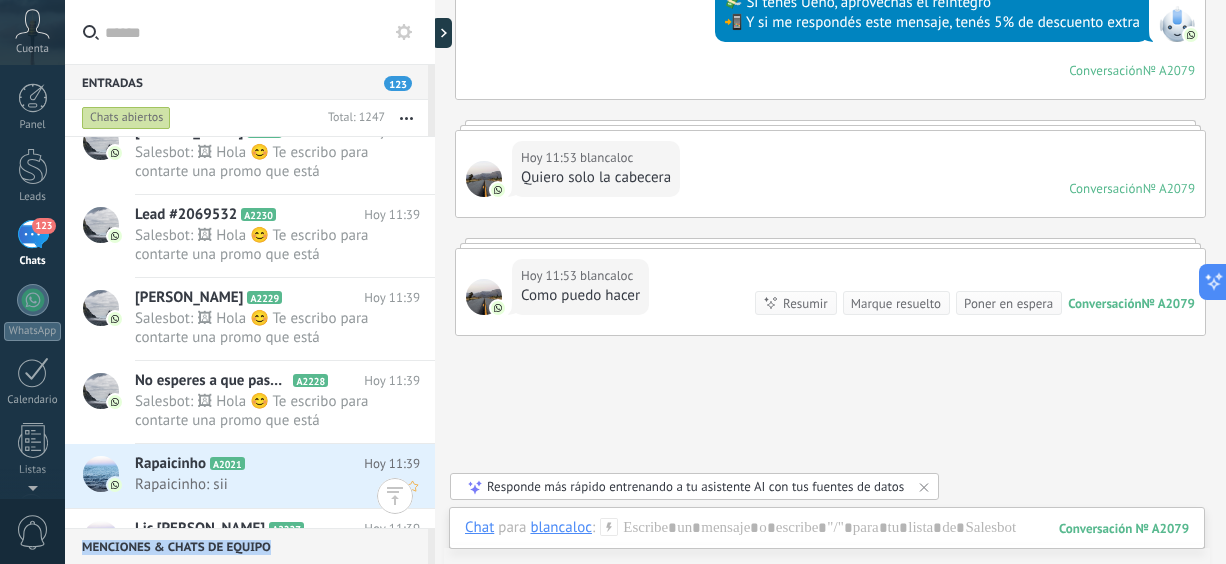 click on "Rapaicinho: sii" at bounding box center (258, 484) 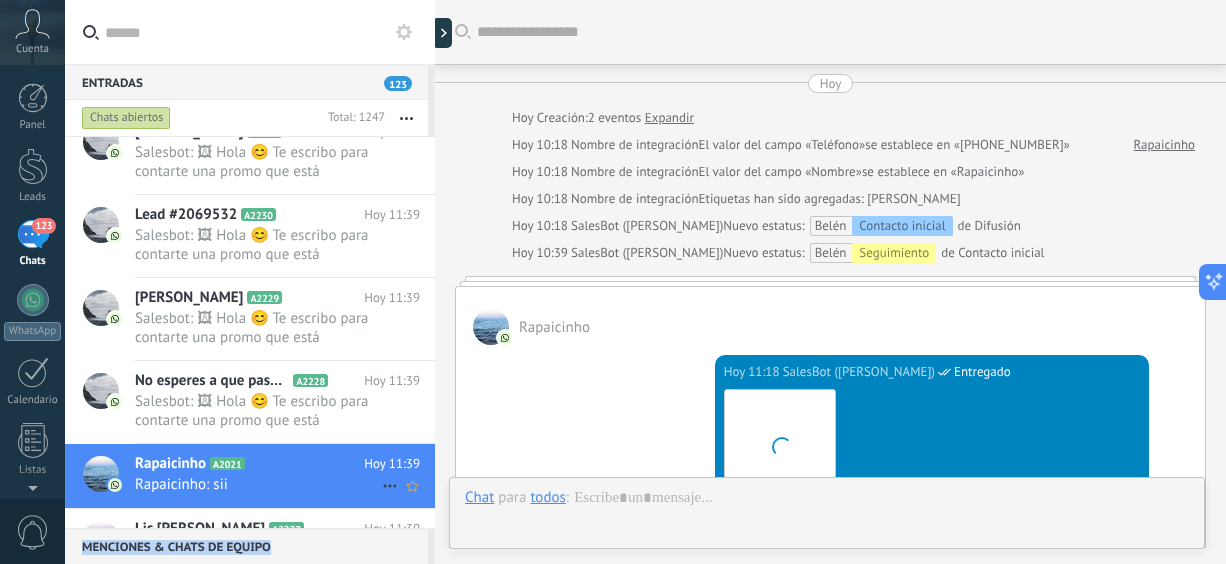 scroll, scrollTop: 632, scrollLeft: 0, axis: vertical 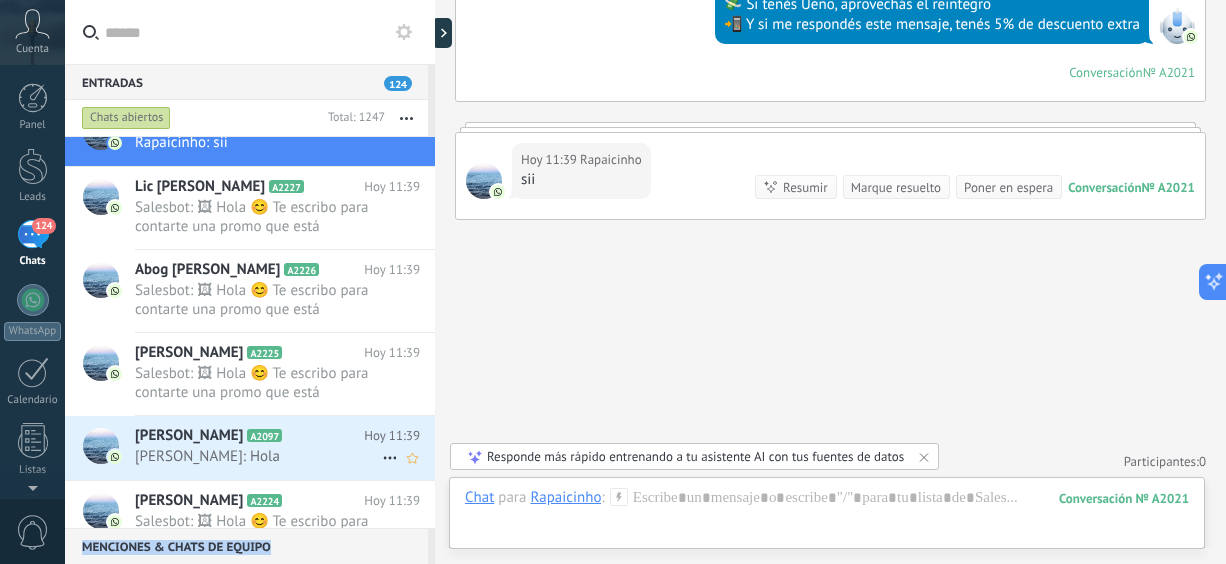 click on "[PERSON_NAME]: Hola" at bounding box center (258, 456) 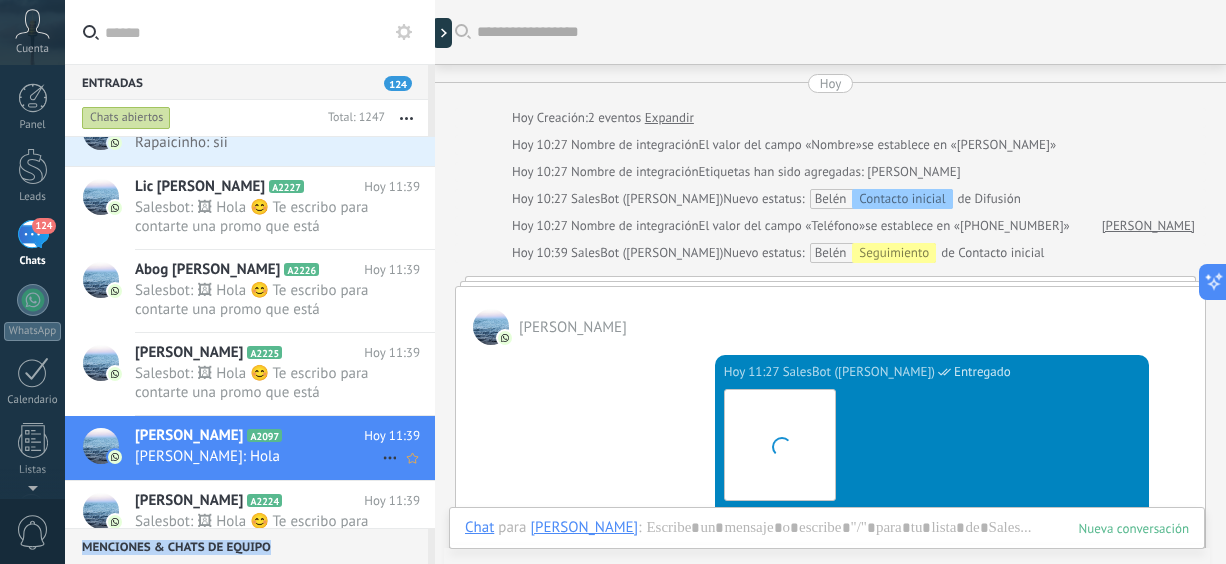 scroll, scrollTop: 450, scrollLeft: 0, axis: vertical 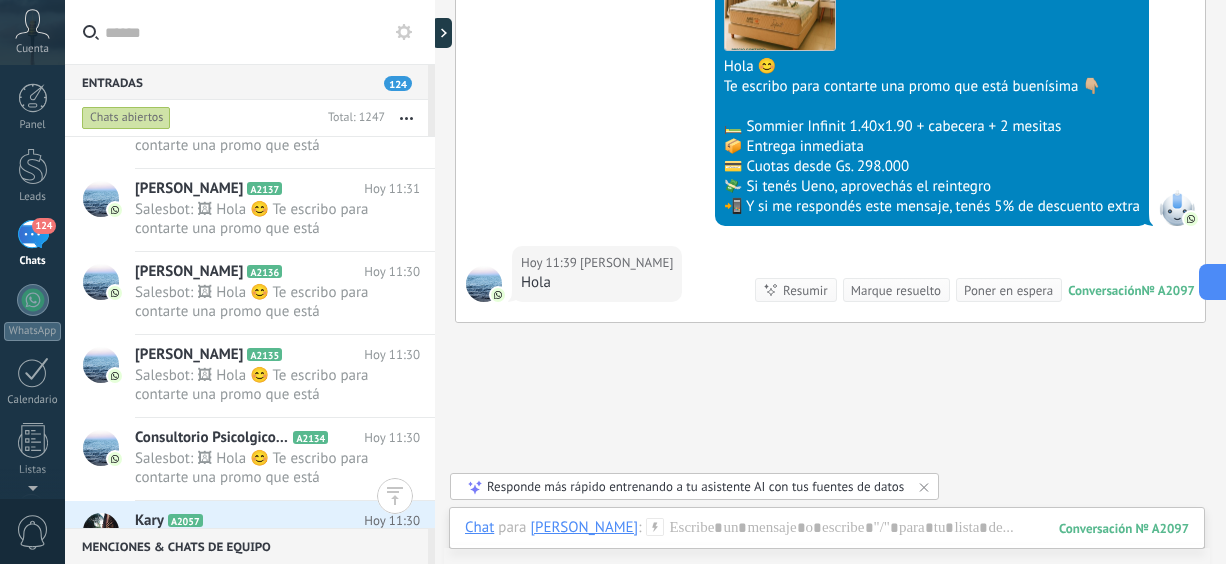 click at bounding box center [435, 282] 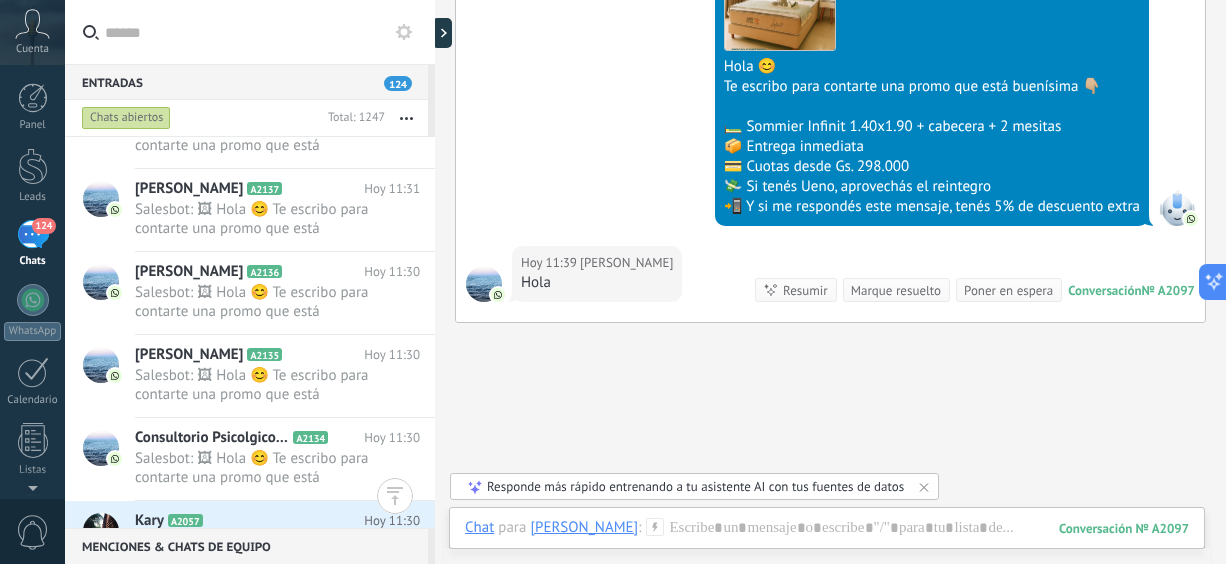 click at bounding box center (435, 282) 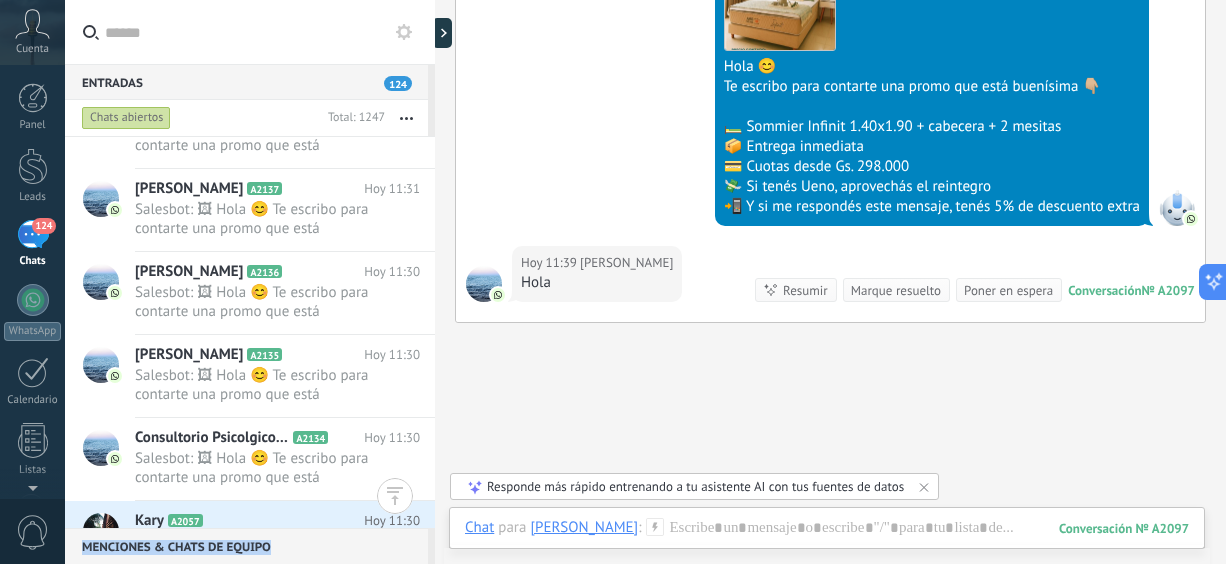 click on "Menciones & Chats de equipo 0 Crear un grupo de chat
Silenciar Acciones múltiples Ordenar Más recientes No leído primero Destacados Leer Eliminar
Invitar a los miembros del equipos
[PERSON_NAME] y vender juntos" at bounding box center (250, 546) 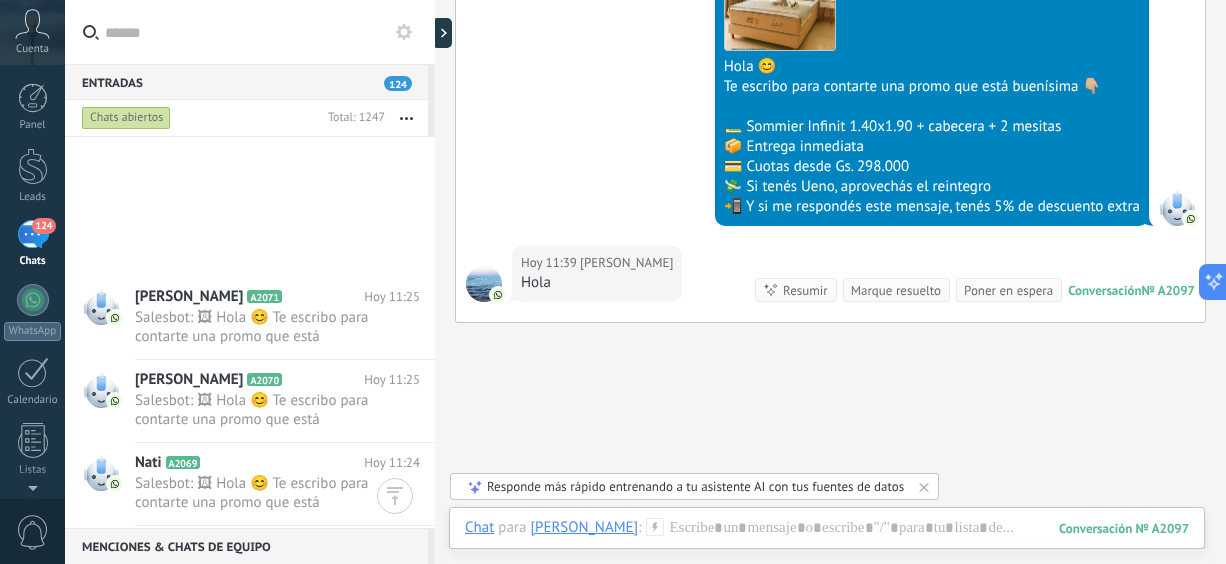 scroll, scrollTop: 31503, scrollLeft: 0, axis: vertical 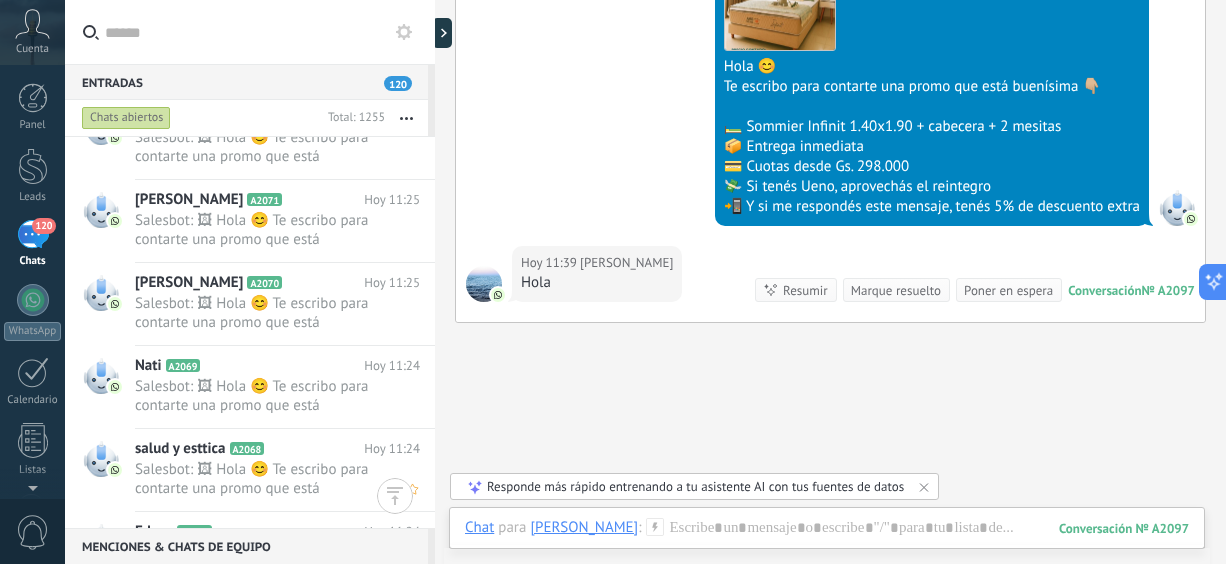 click on "salud y esttica
A2068
Hoy 11:24
Salesbot: 🖼 Hola 😊
Te escribo para contarte una promo que está buenísima 👇🏼
🛏️ Sommier Infinit 1.40x1.90 + cabecera + 2..." at bounding box center [285, 470] 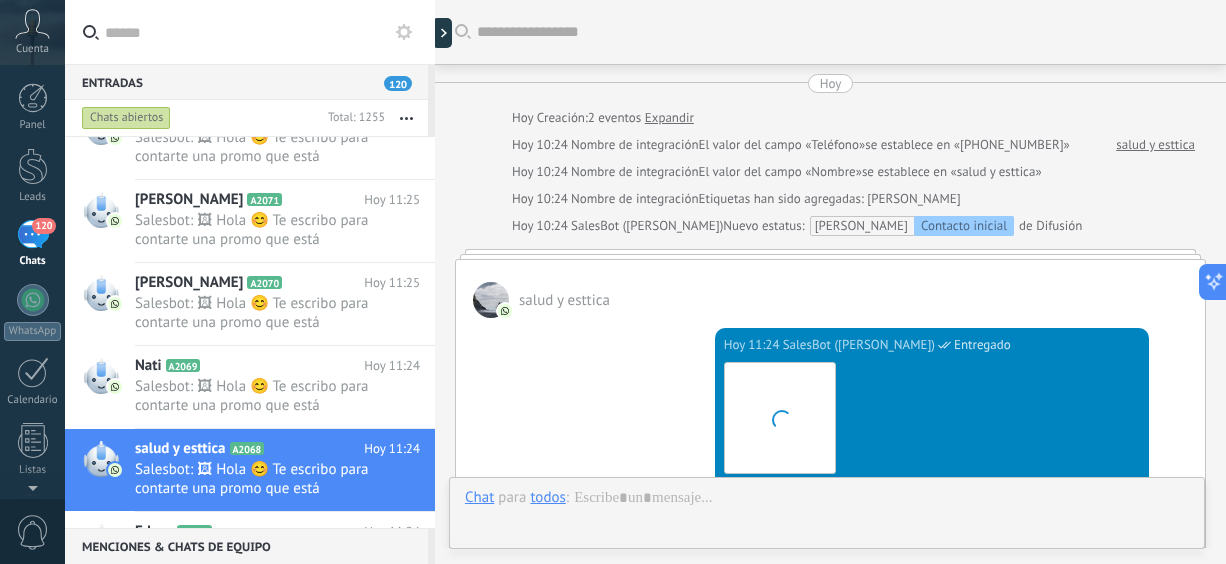 scroll, scrollTop: 194, scrollLeft: 0, axis: vertical 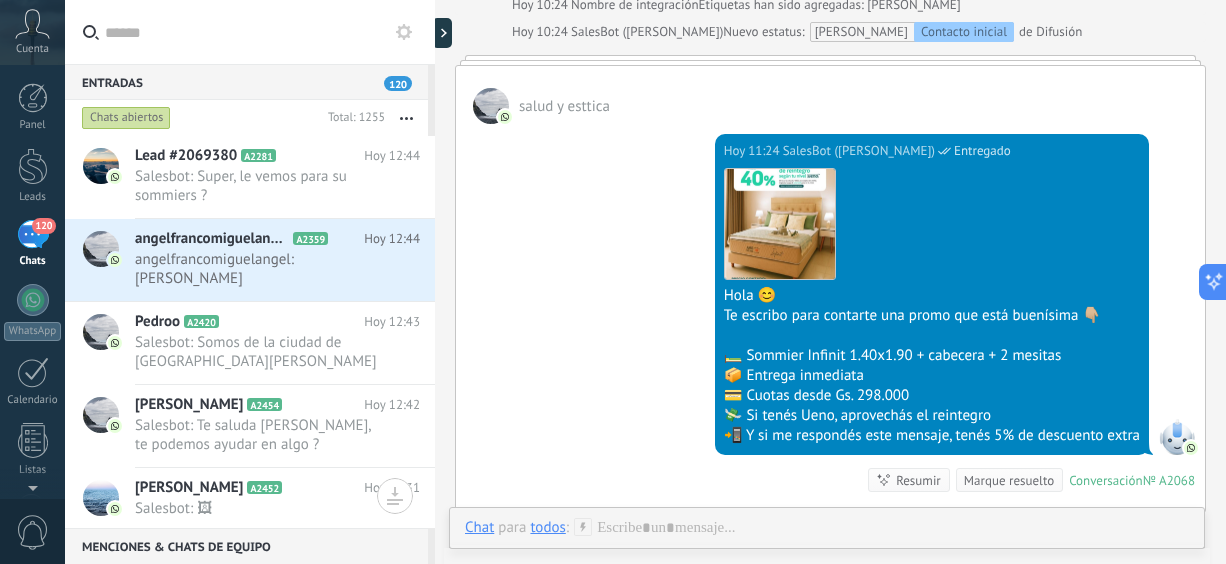 click on "Chats abiertos Total: 1255
Silenciar Acciones múltiples Ordenar Más recientes Larga espera Destacados Negativa Chats abiertos Sin respuesta Asignado a mí Suscrito Destacados Guardar Selecciona una fecha Selecciona una fecha [PERSON_NAME] Últimos  ** 30  dias Esta semana La última semana Este mes El mes pasado Este trimestre Este año Leads Entrantes Difusión Cualificado Cotización enviada Pedido creado Pedido completado Pedido enviado Pedido enviado – ganado Pedido cancelado – perdido Leads Entrantes Contacto inicial Seguimiento [PERSON_NAME] decisión Logrado con éxito Ventas Perdidos Leads Entrantes Contacto inicial Seguimiento [PERSON_NAME] decisión Logrado con éxito Ventas Perdidos Ninguno [PERSON_NAME] Abierto Seleccionar todo Solo chats destacados Sin chats destacados Chats destacados Seleccionar todo Respondido Sin respuesta Todos los estados de respuesta Seleccionar todo Conversación Entrante Saliente - No Respondida Saliente - Respondida Etapa de la interacción [PERSON_NAME]" at bounding box center [250, 118] 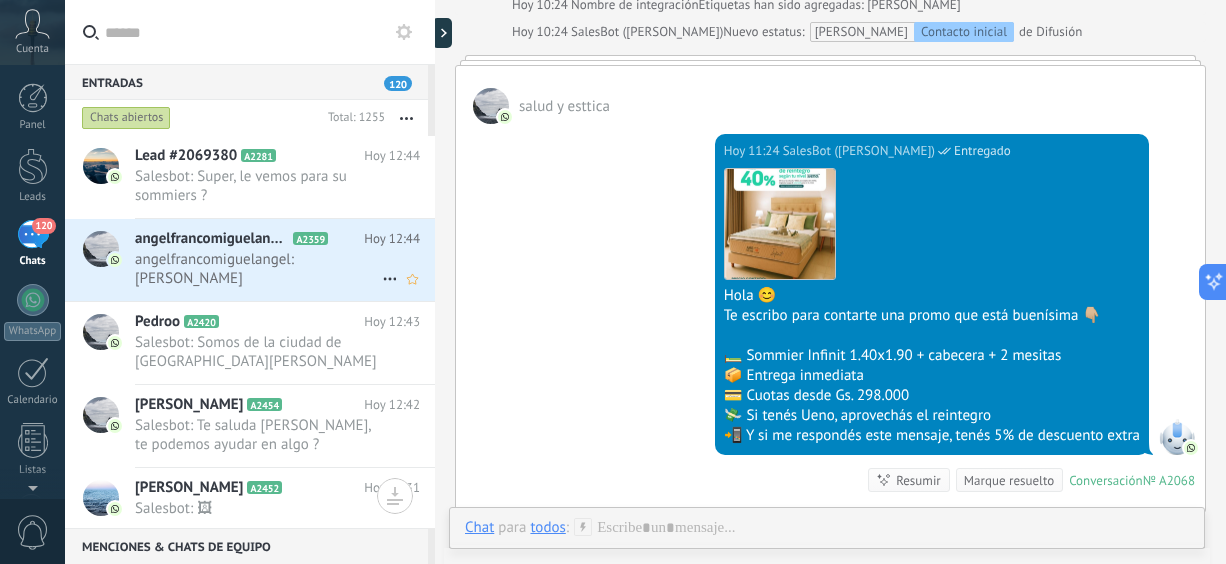 click on "angelfrancomiguelangel: [PERSON_NAME]" at bounding box center [258, 269] 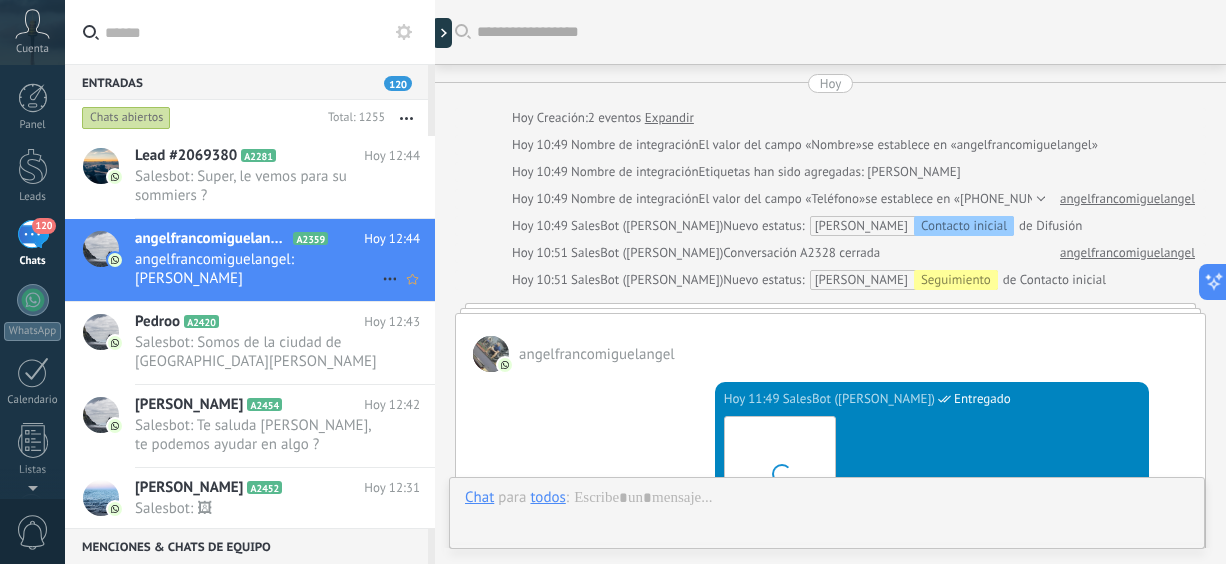 scroll, scrollTop: 928, scrollLeft: 0, axis: vertical 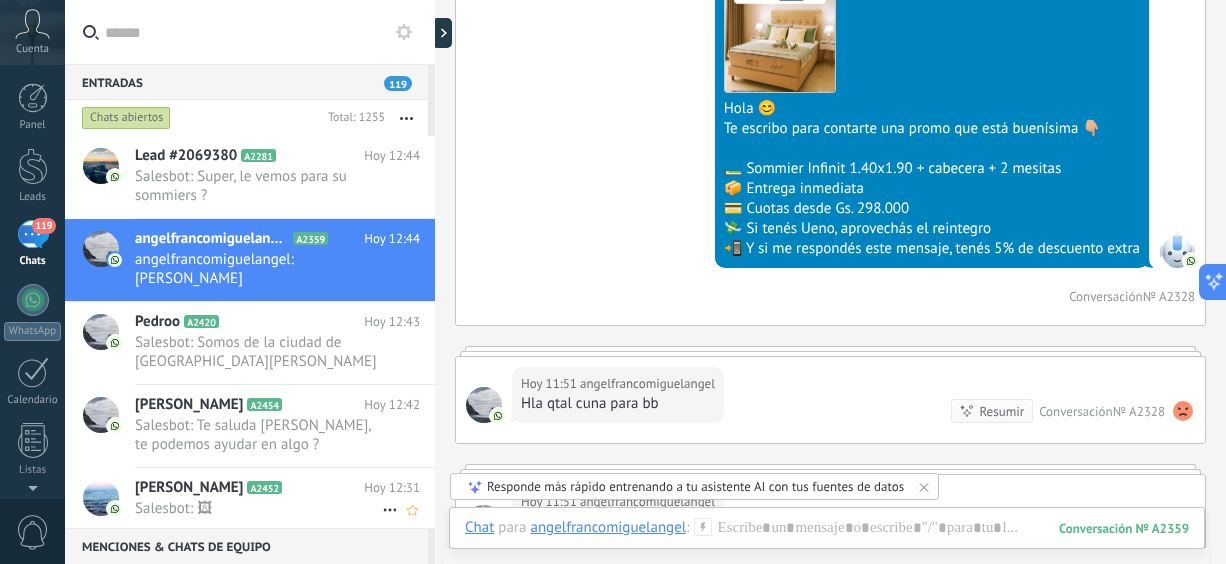 click on "[PERSON_NAME]
A2452" at bounding box center (249, 488) 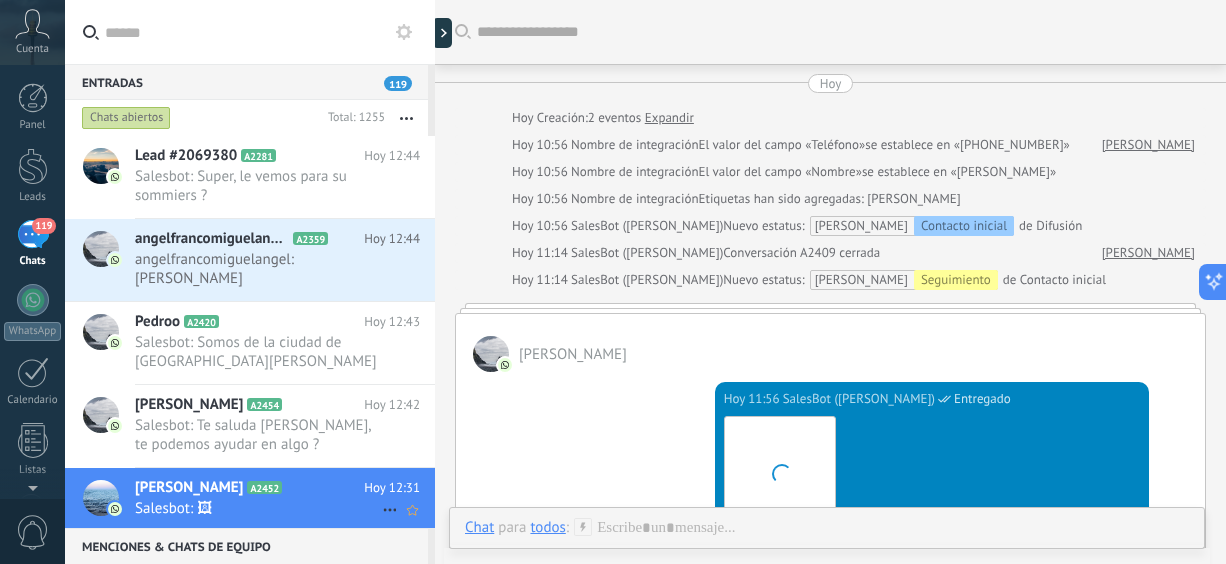 scroll, scrollTop: 1624, scrollLeft: 0, axis: vertical 